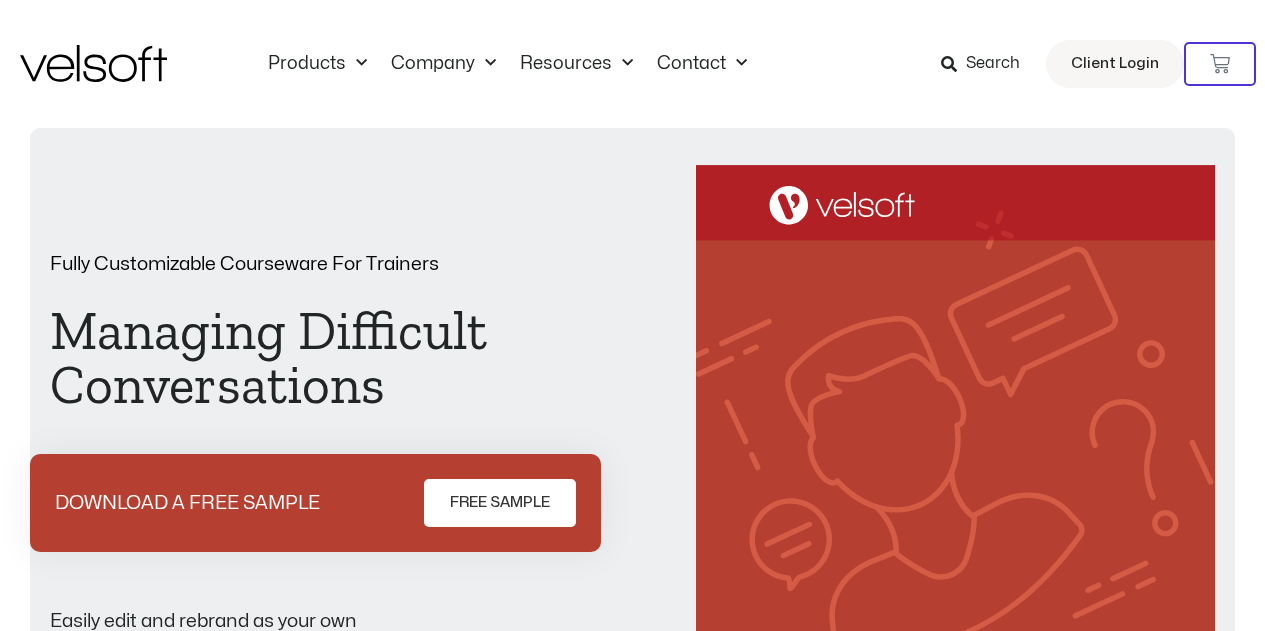 scroll, scrollTop: 0, scrollLeft: 0, axis: both 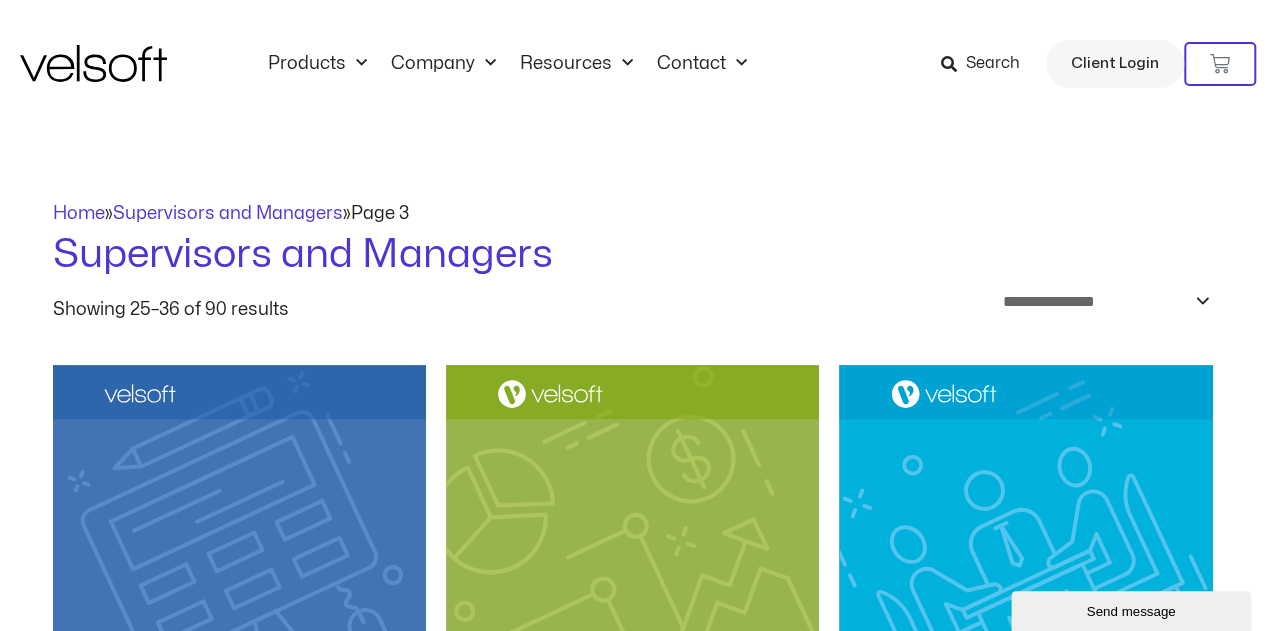 click on "Search" at bounding box center (980, 64) 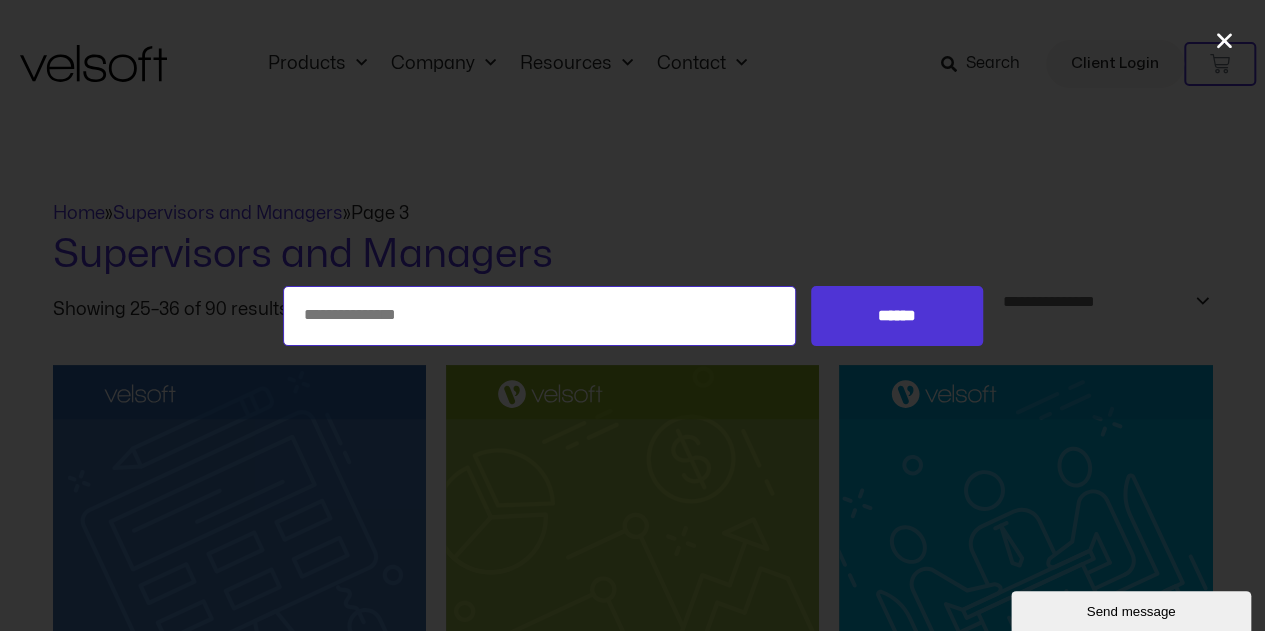 click on "Search for:" at bounding box center (540, 316) 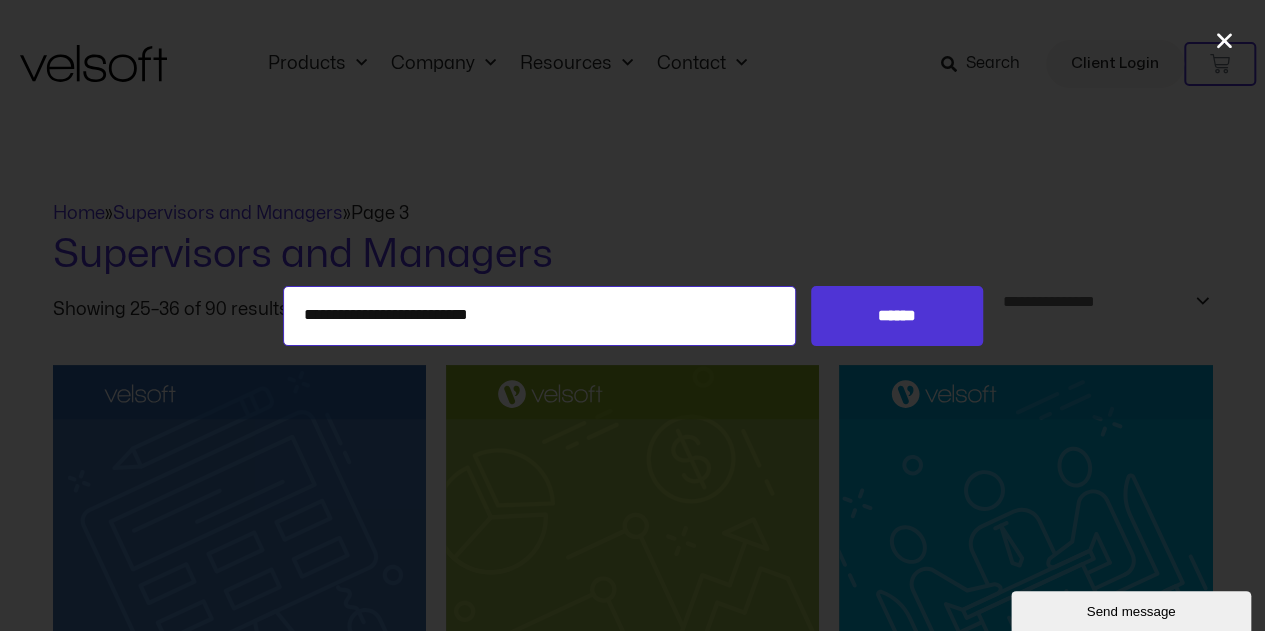 type on "**********" 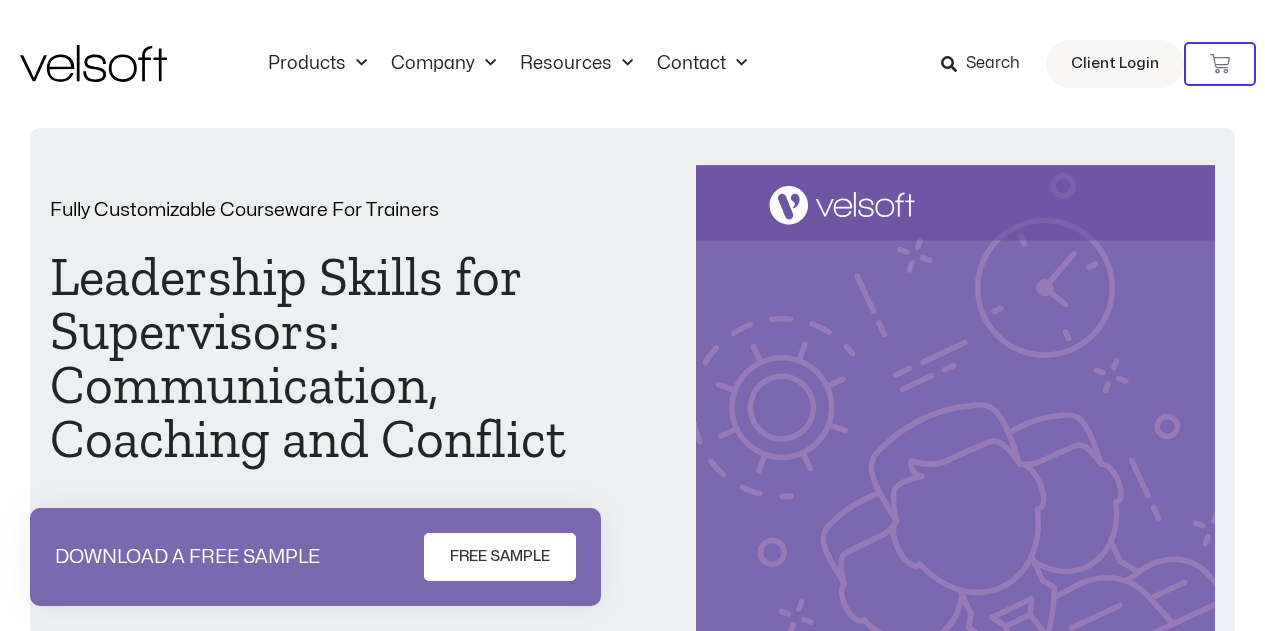 scroll, scrollTop: 0, scrollLeft: 0, axis: both 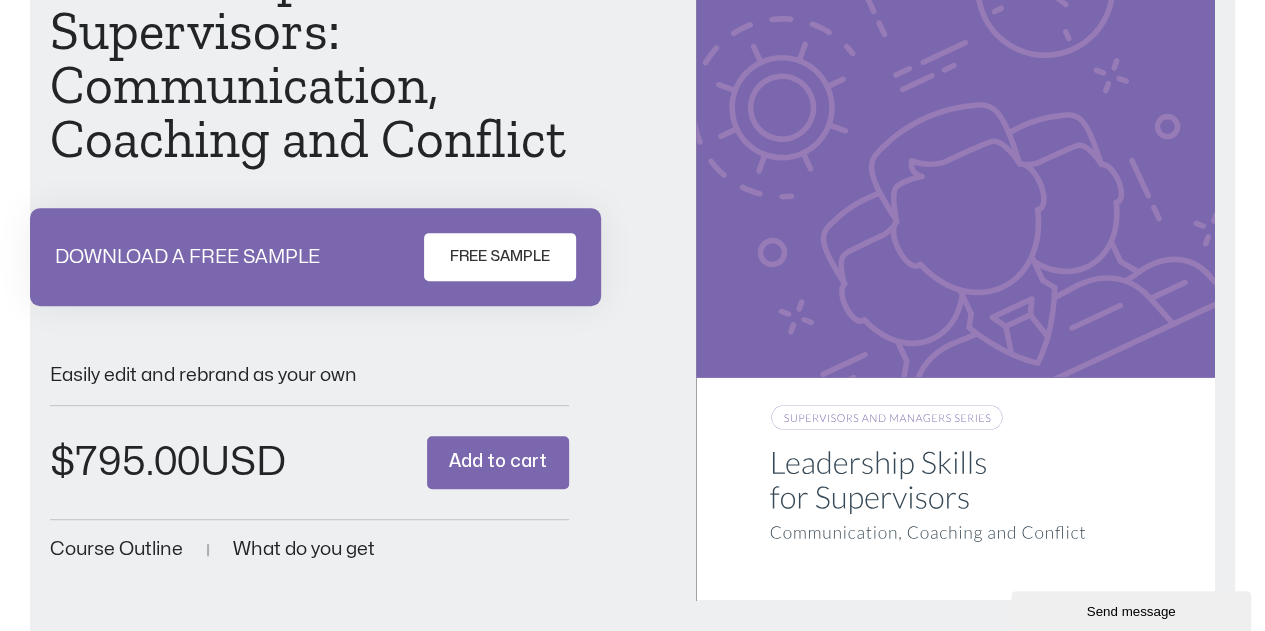 click at bounding box center (955, 233) 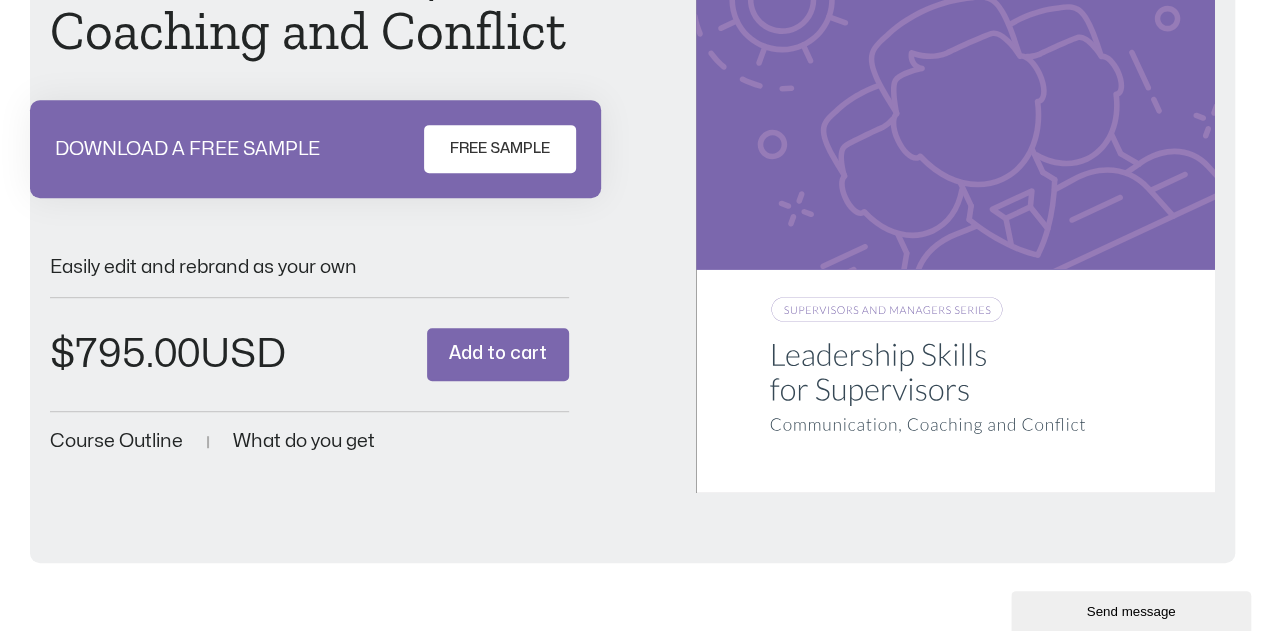 scroll, scrollTop: 800, scrollLeft: 0, axis: vertical 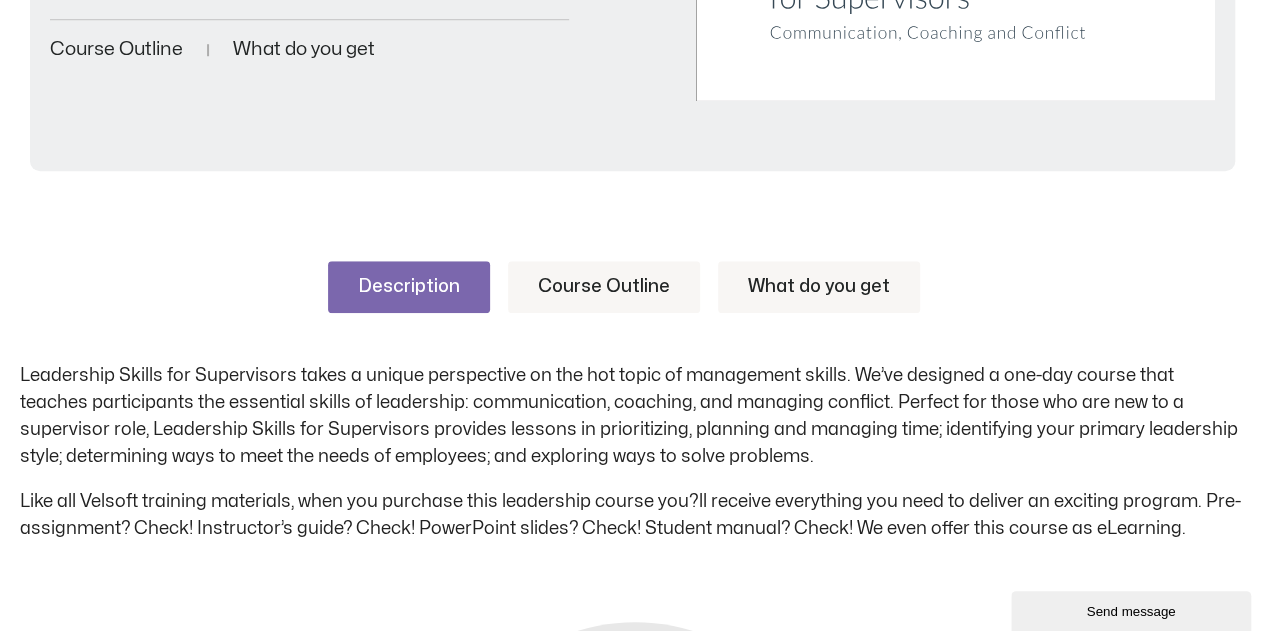 click on "Course Outline" at bounding box center (604, 287) 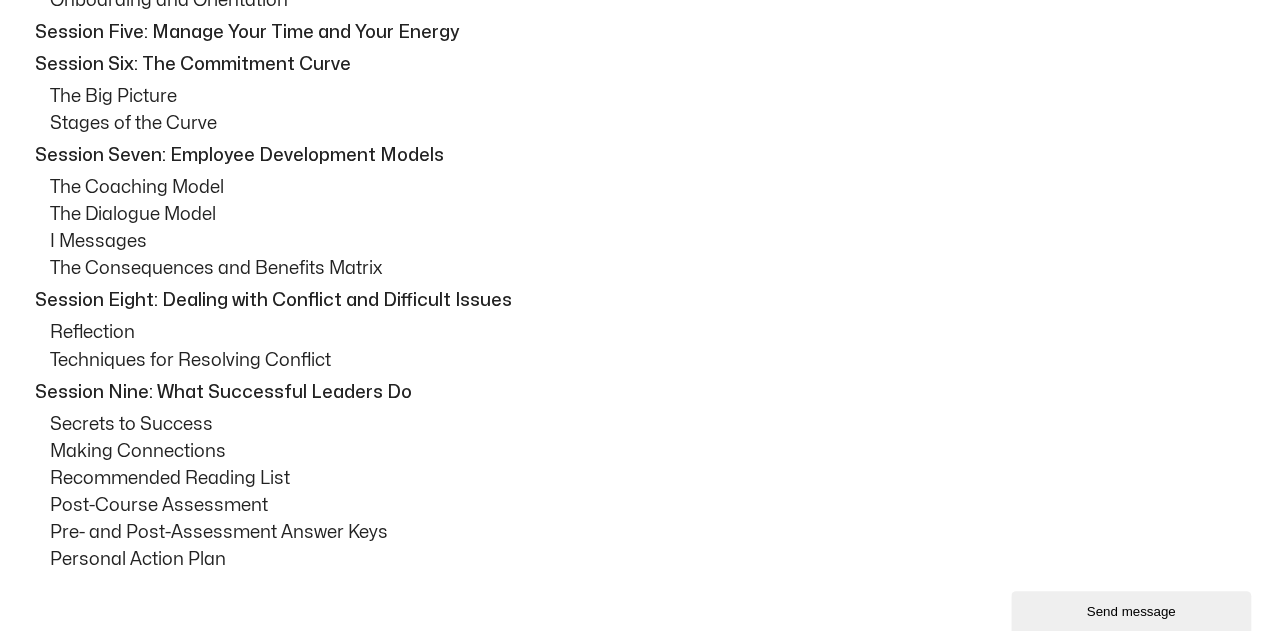 scroll, scrollTop: 1600, scrollLeft: 0, axis: vertical 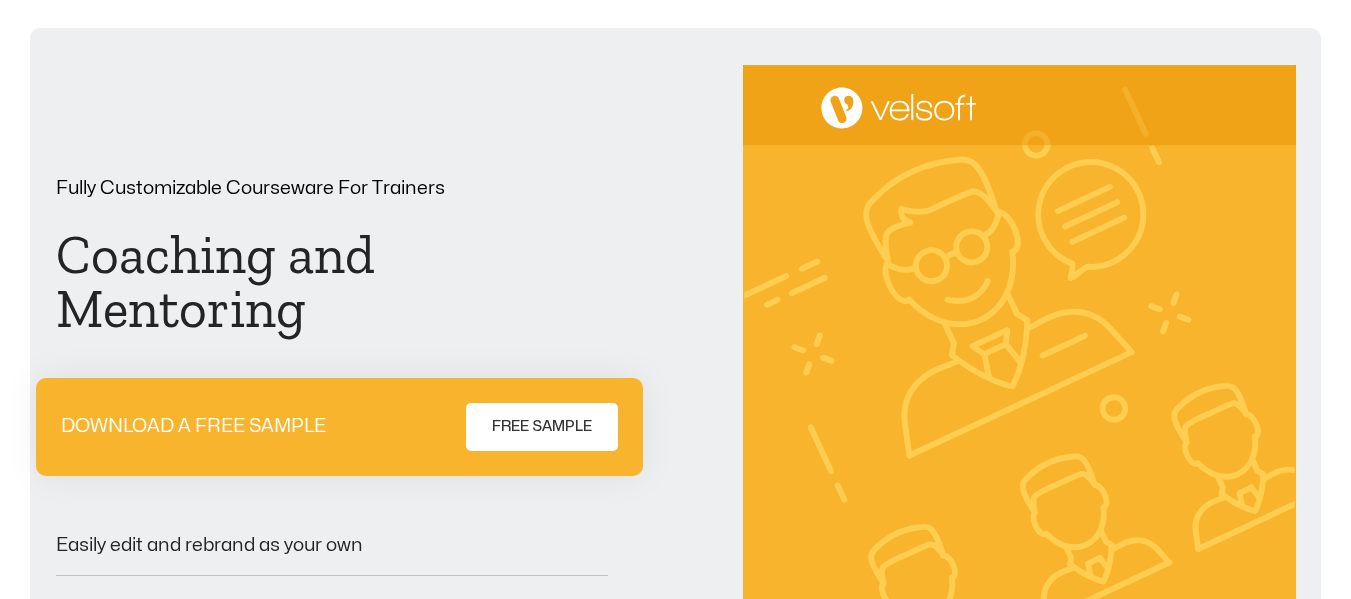 click on "FREE SAMPLE" at bounding box center [542, 427] 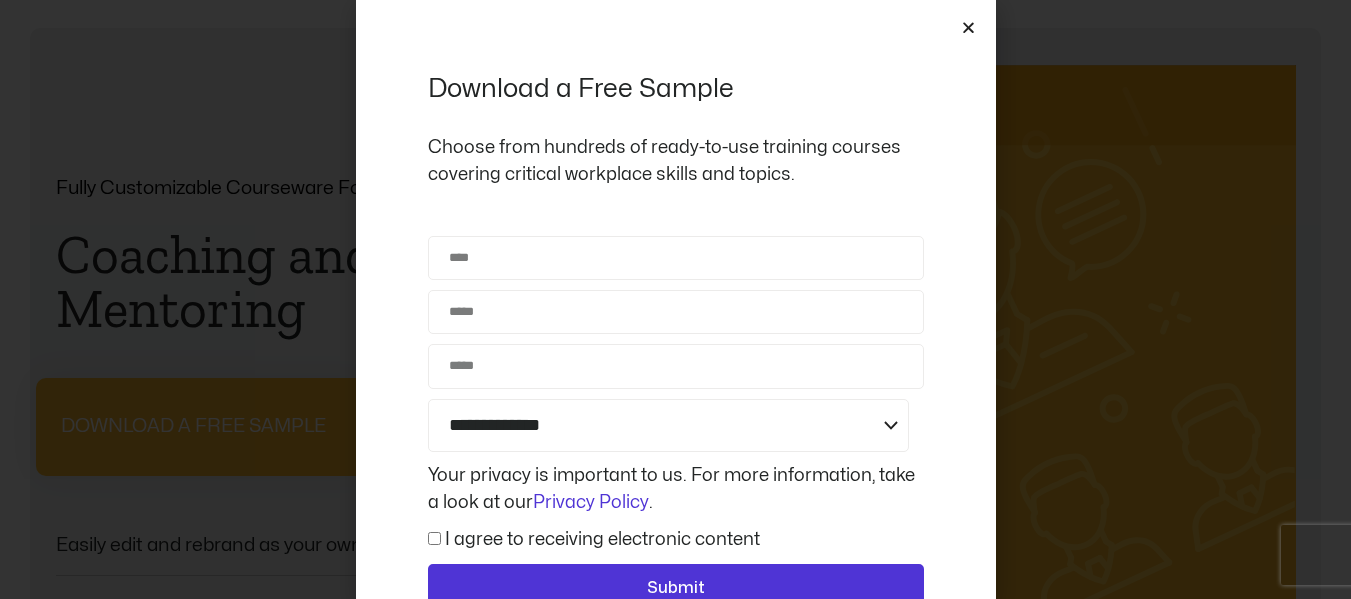 click at bounding box center (968, 27) 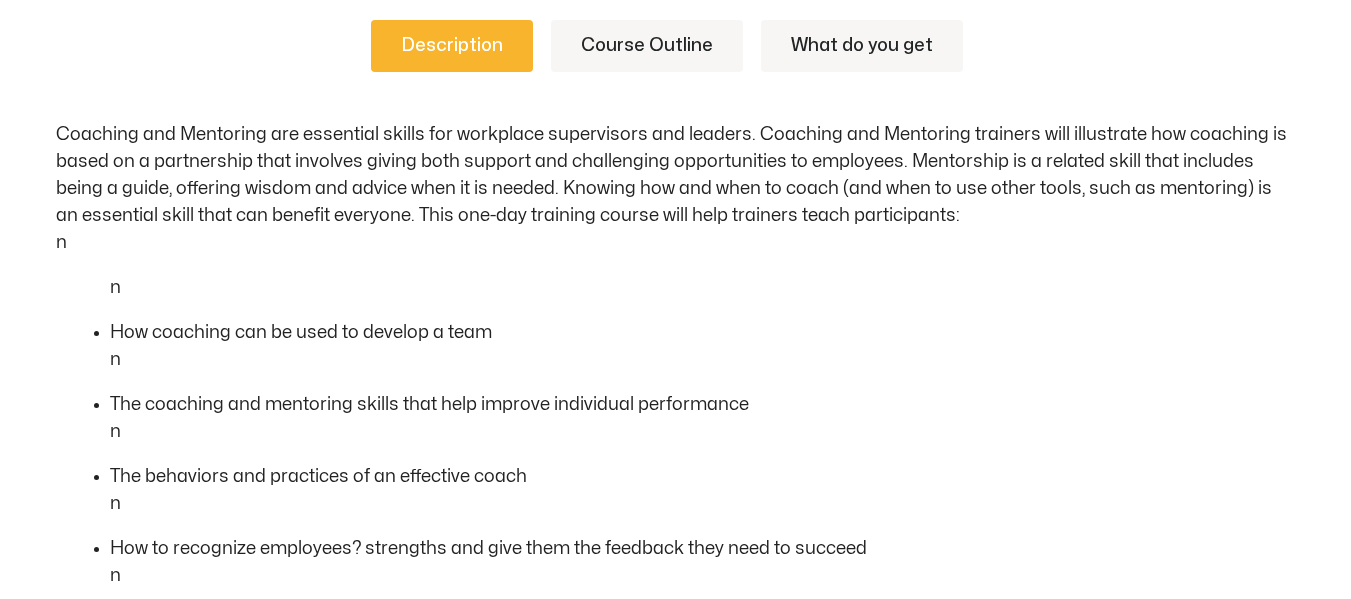 scroll, scrollTop: 1100, scrollLeft: 0, axis: vertical 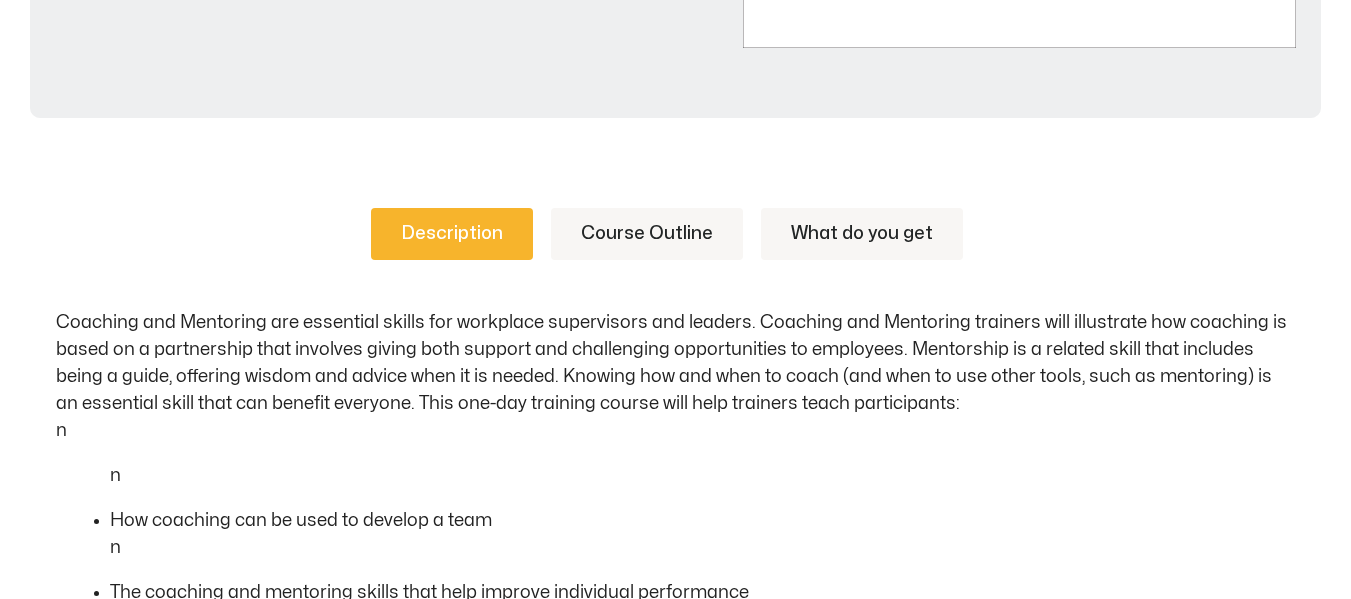 click on "Course Outline" at bounding box center [647, 234] 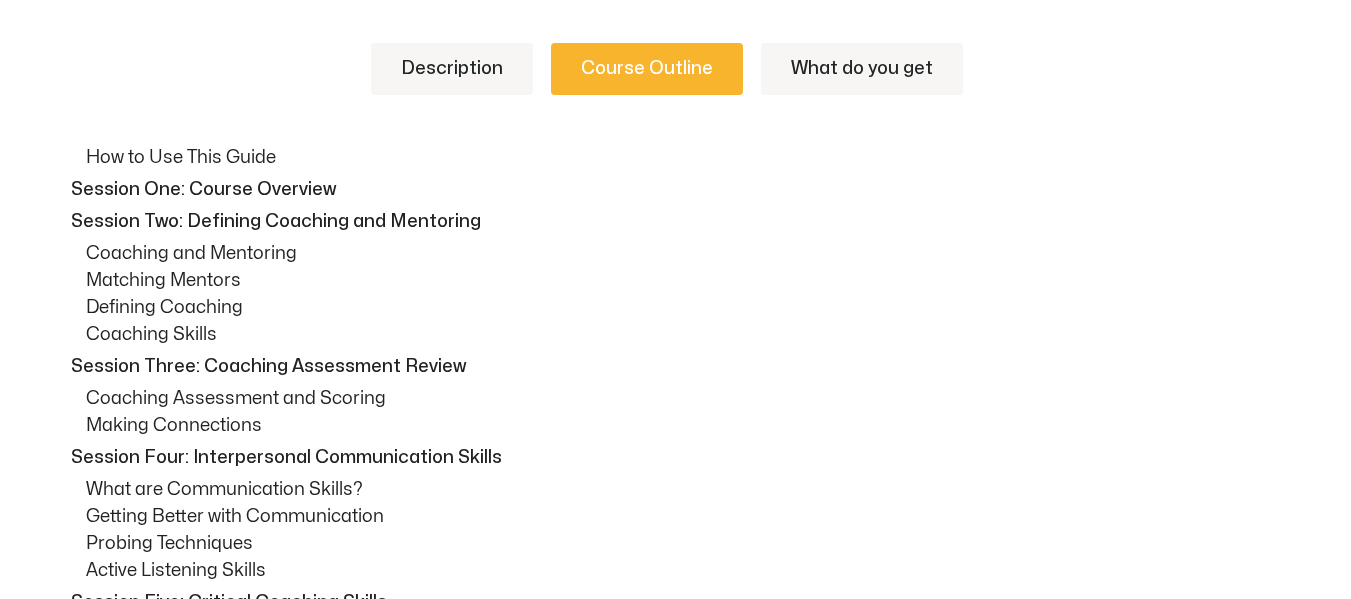 scroll, scrollTop: 1100, scrollLeft: 0, axis: vertical 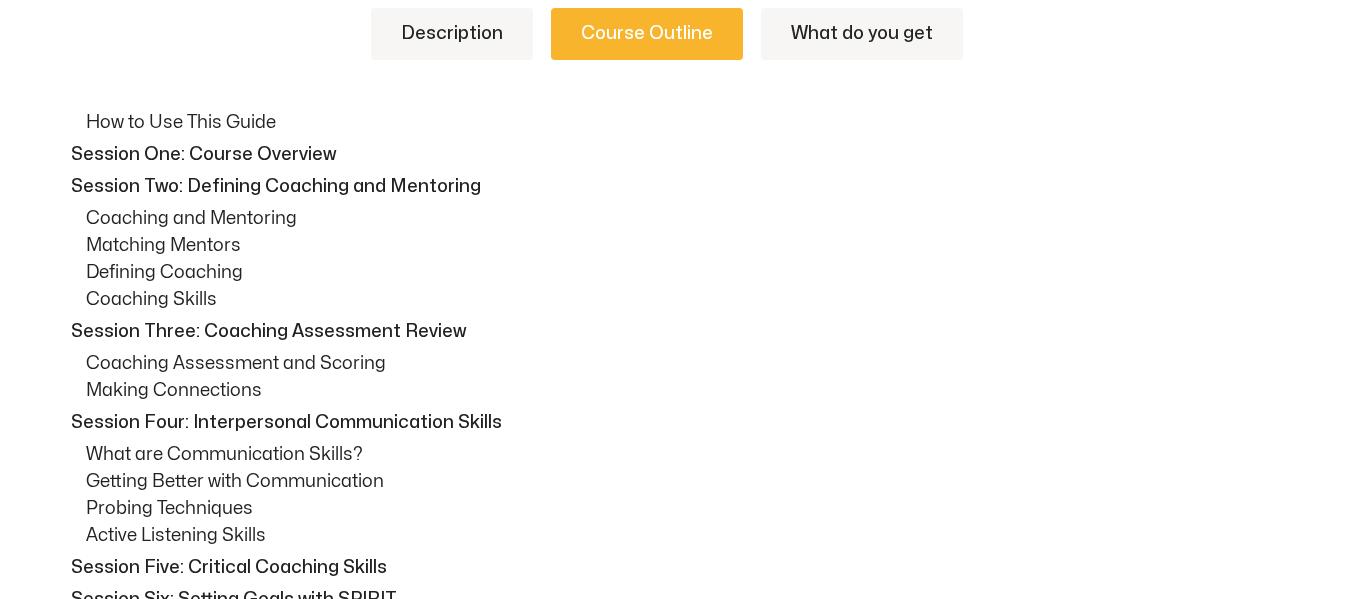 click on "Session Three: Coaching Assessment Review" at bounding box center (681, 331) 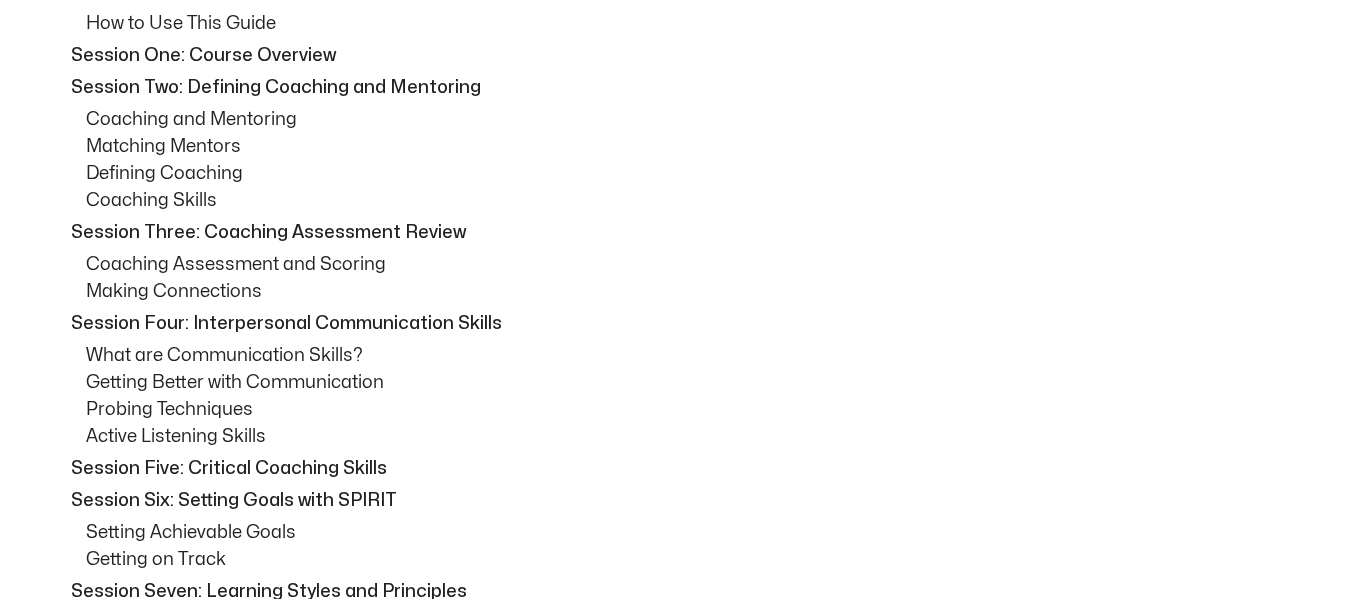 scroll, scrollTop: 1200, scrollLeft: 0, axis: vertical 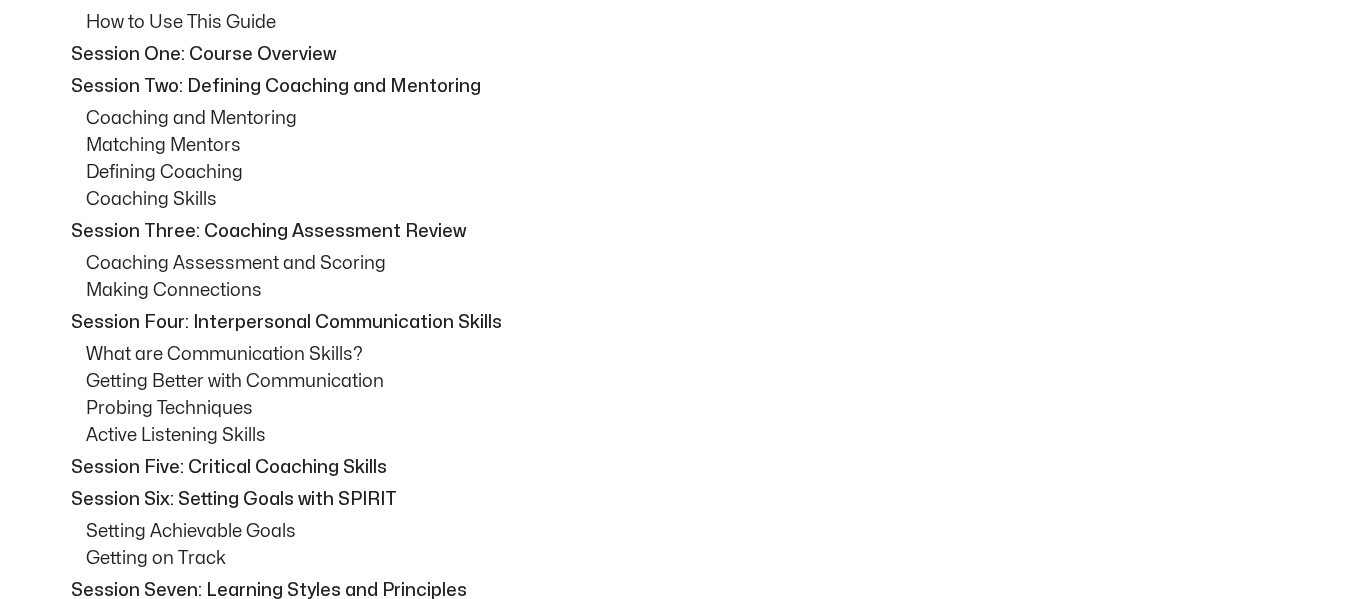 click on "Getting Better with Communication" at bounding box center [691, 381] 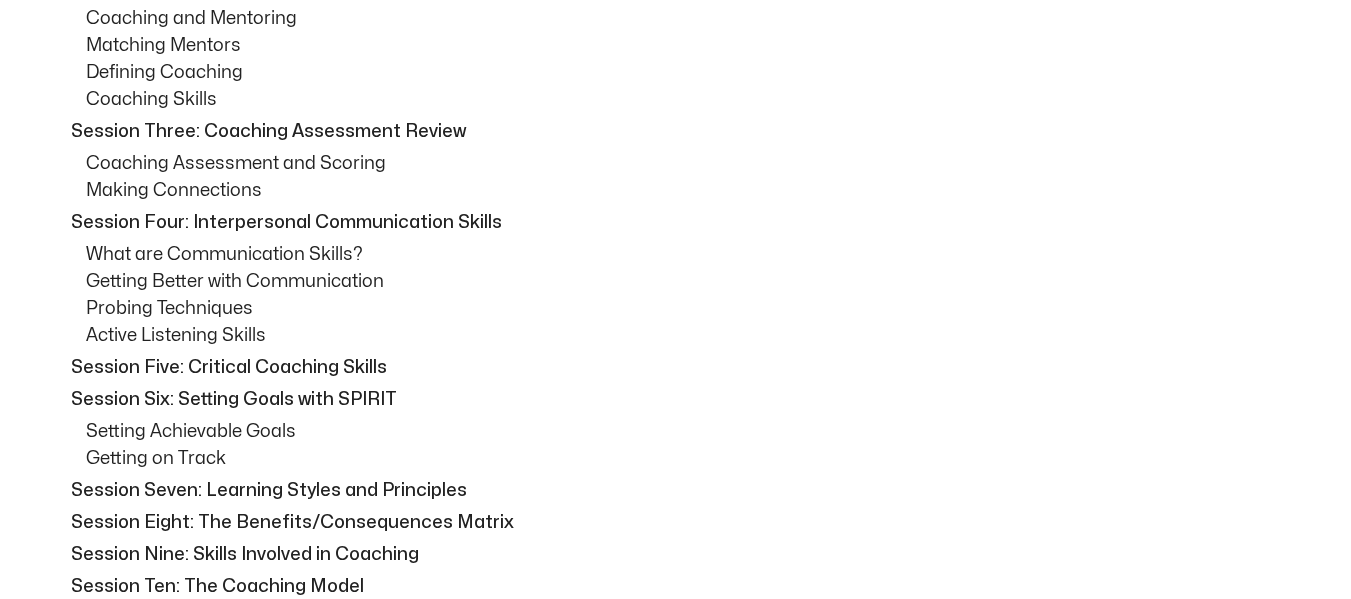click on "Session Five: Critical Coaching Skills" at bounding box center (681, 367) 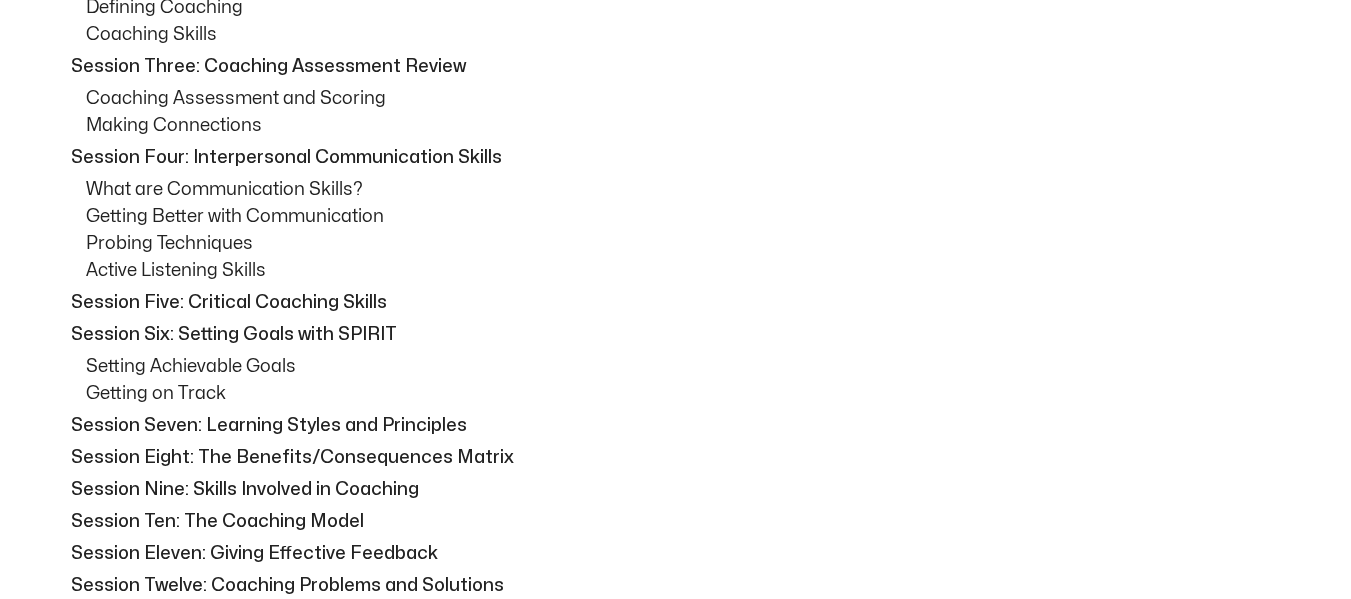 scroll, scrollTop: 1400, scrollLeft: 0, axis: vertical 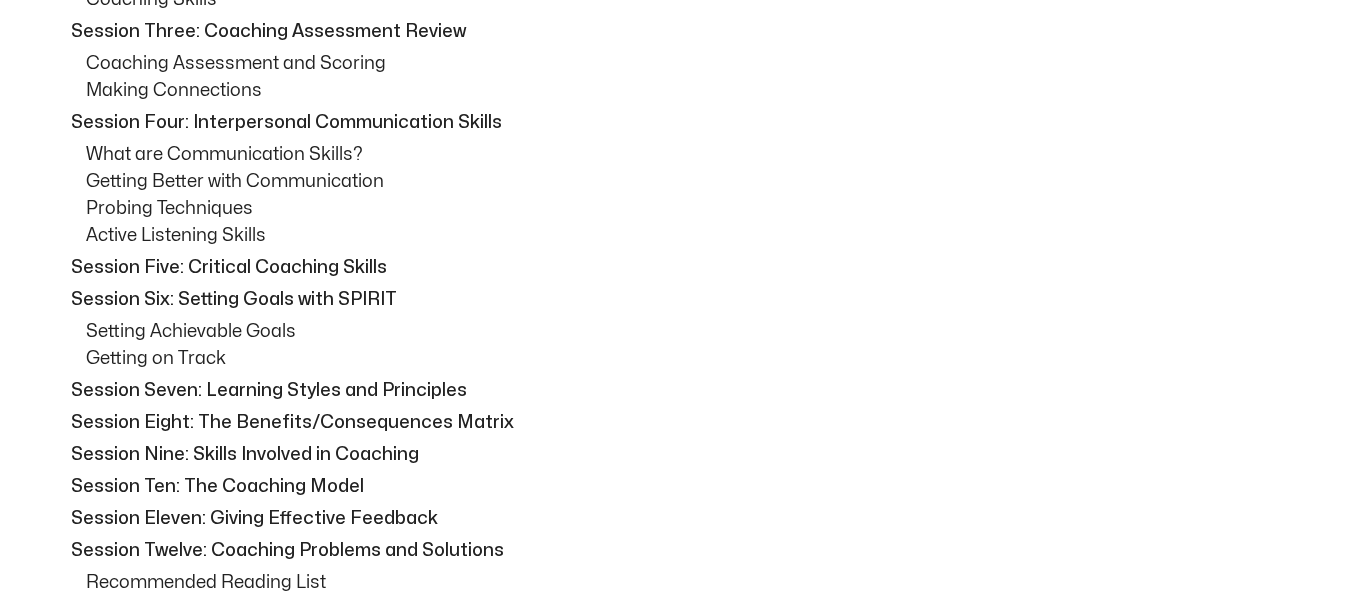 click on "Session Six: Setting Goals with SPIRIT" at bounding box center (681, 299) 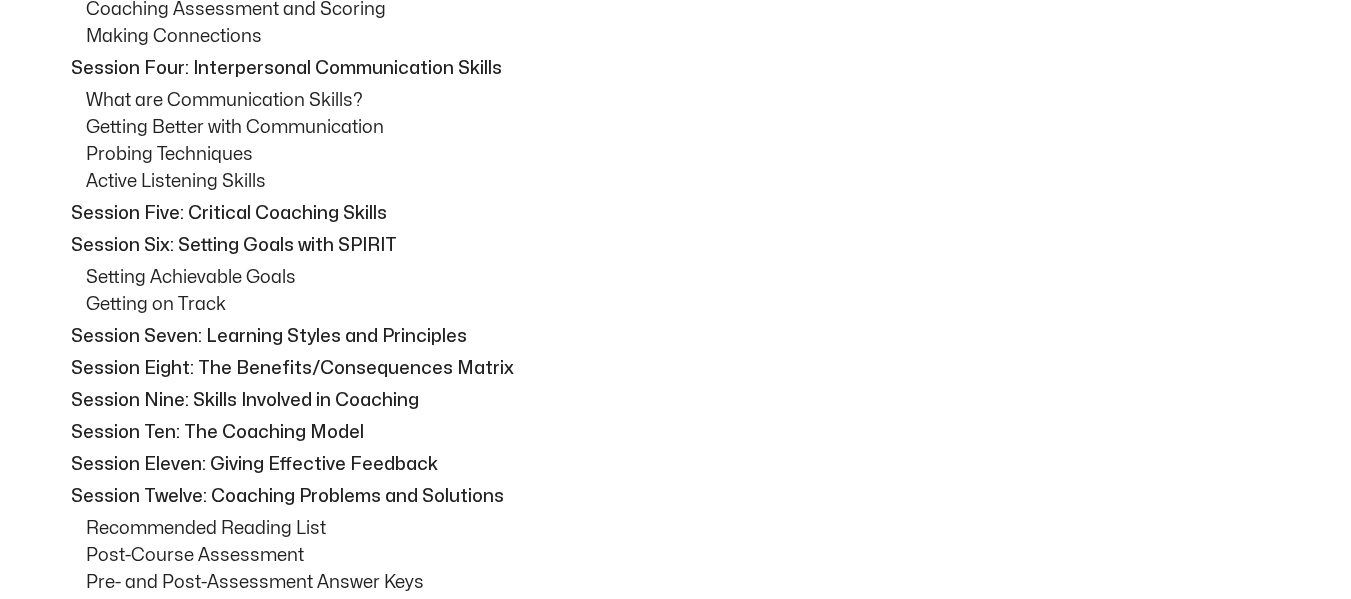 scroll, scrollTop: 1500, scrollLeft: 0, axis: vertical 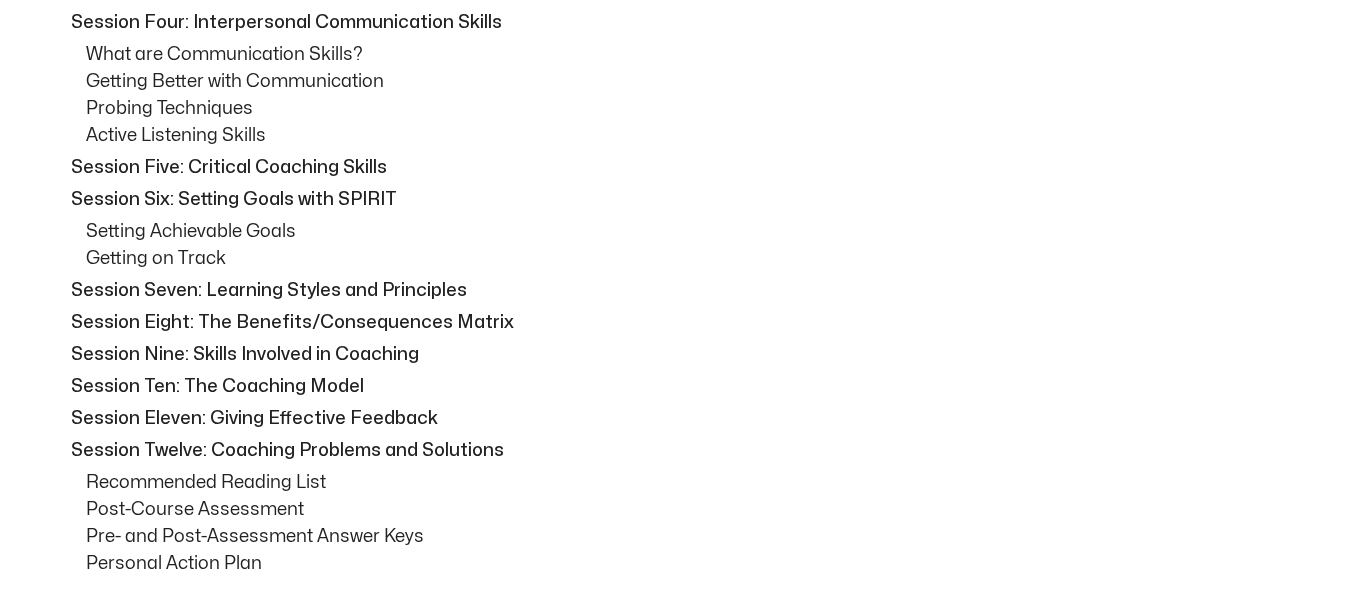 click on "Session Seven: Learning Styles and Principles" at bounding box center (681, 290) 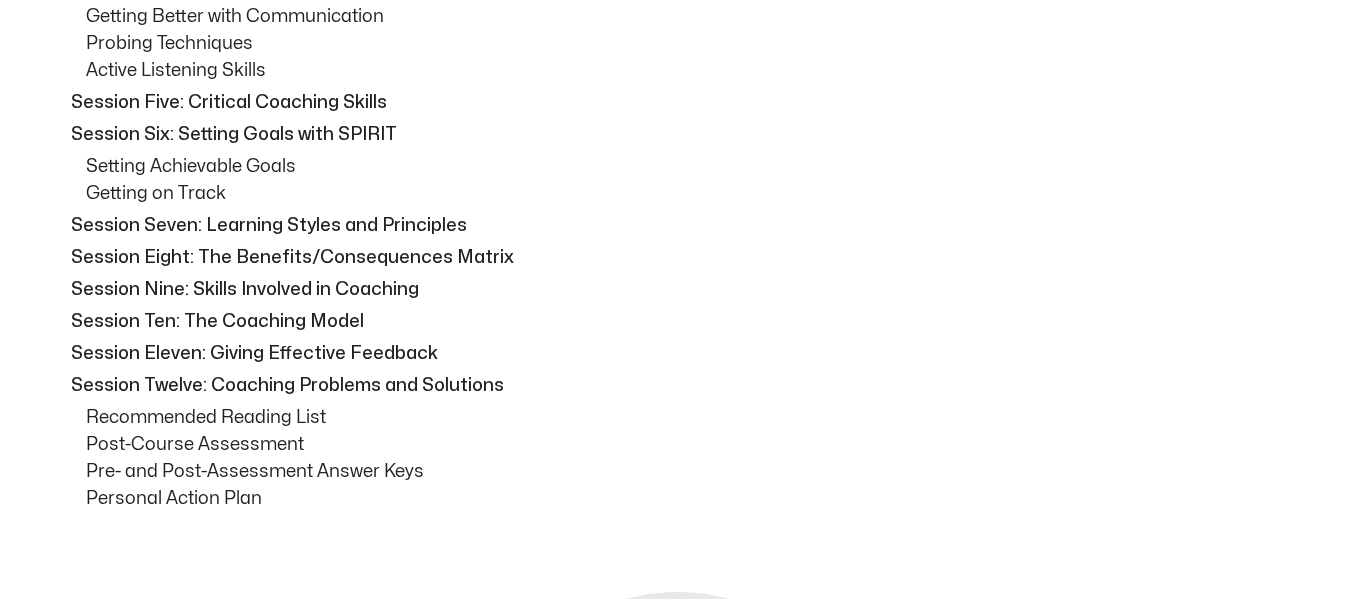 scroll, scrollTop: 1600, scrollLeft: 0, axis: vertical 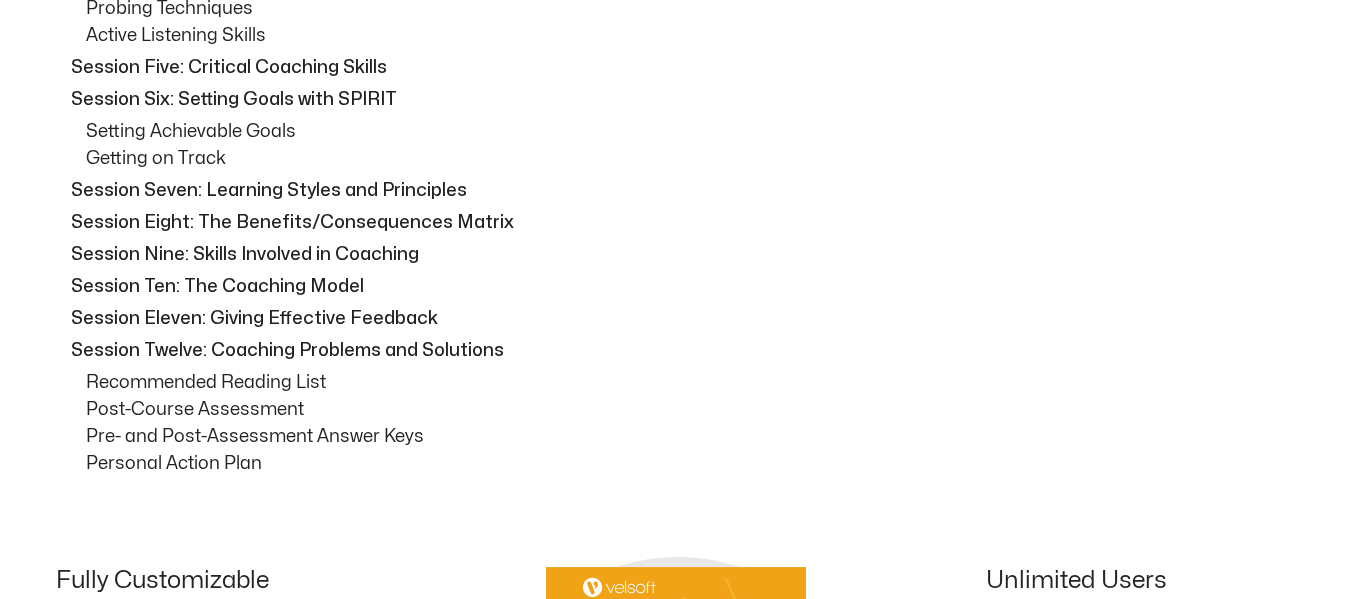 click on "Session Eleven: Giving Effective Feedback" at bounding box center [681, 318] 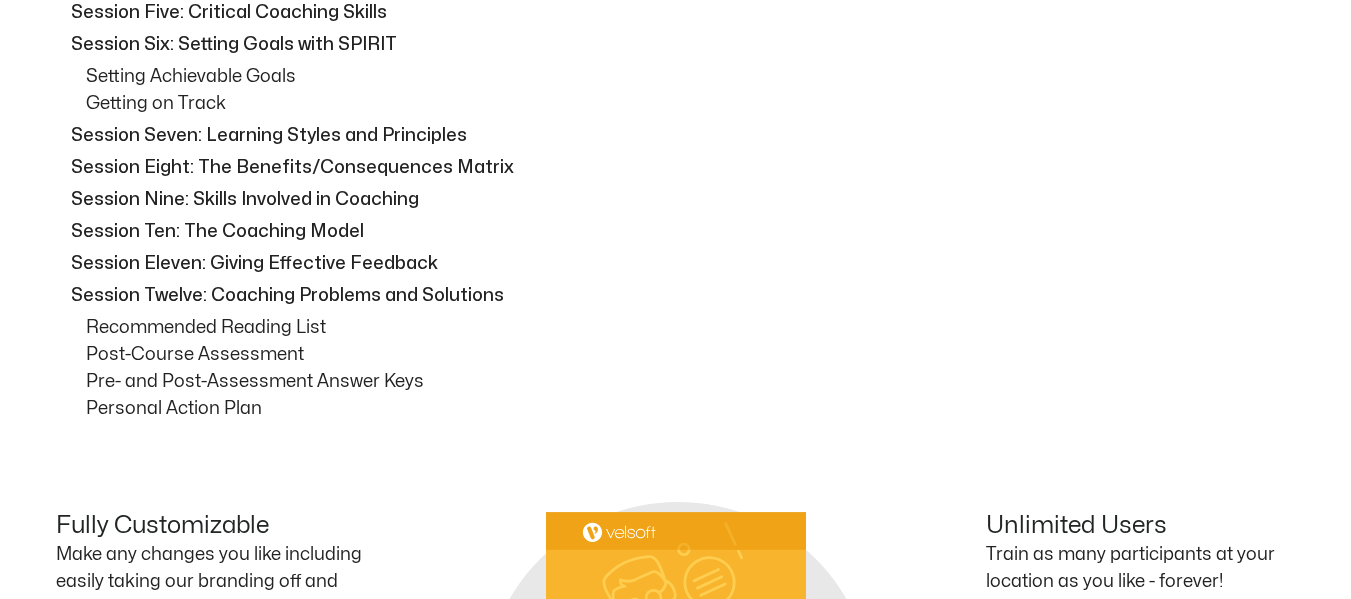 scroll, scrollTop: 1700, scrollLeft: 0, axis: vertical 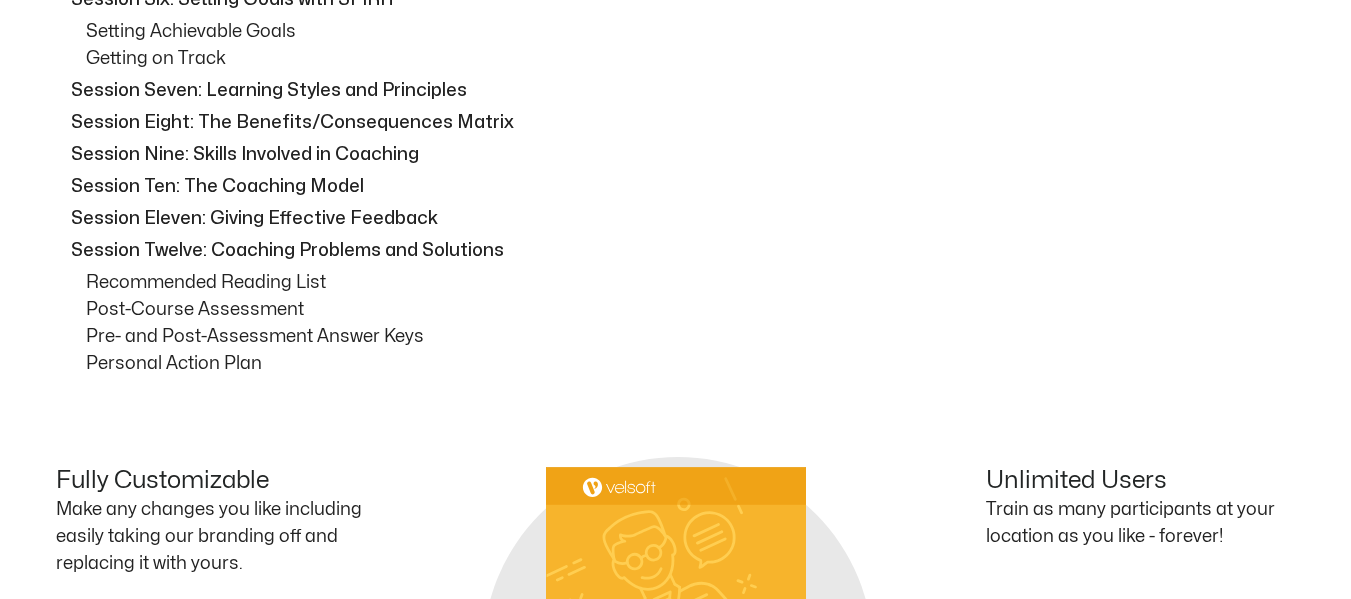 click on "Recommended Reading List" at bounding box center [691, 282] 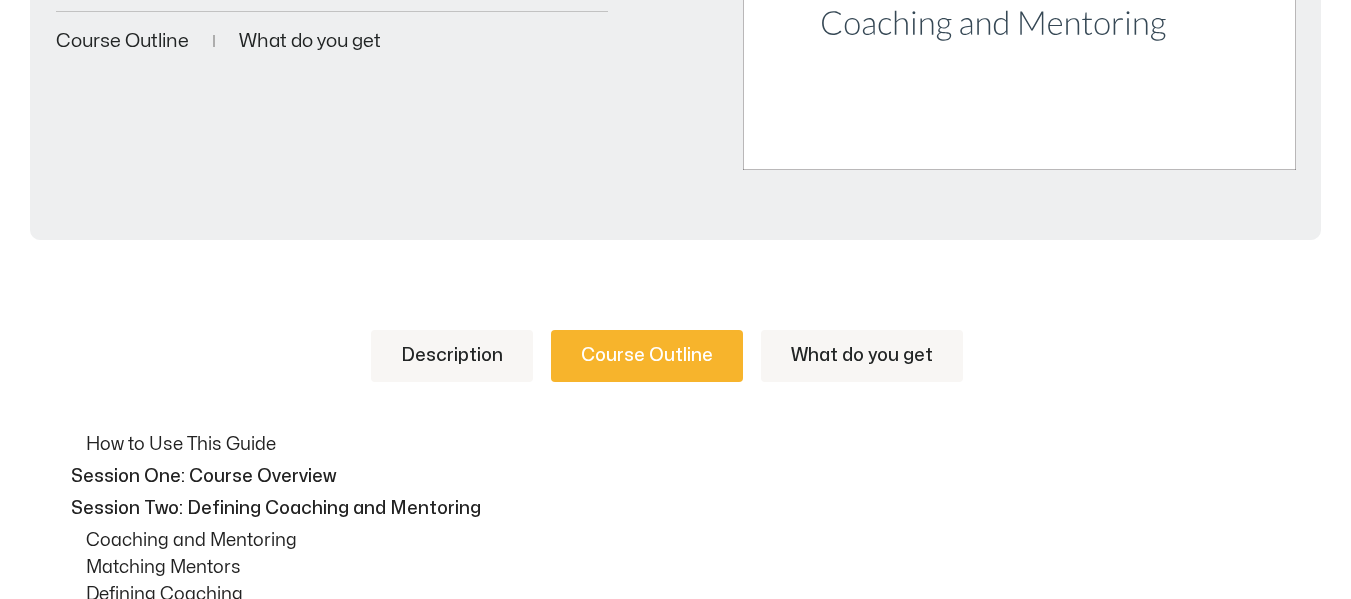 scroll, scrollTop: 700, scrollLeft: 0, axis: vertical 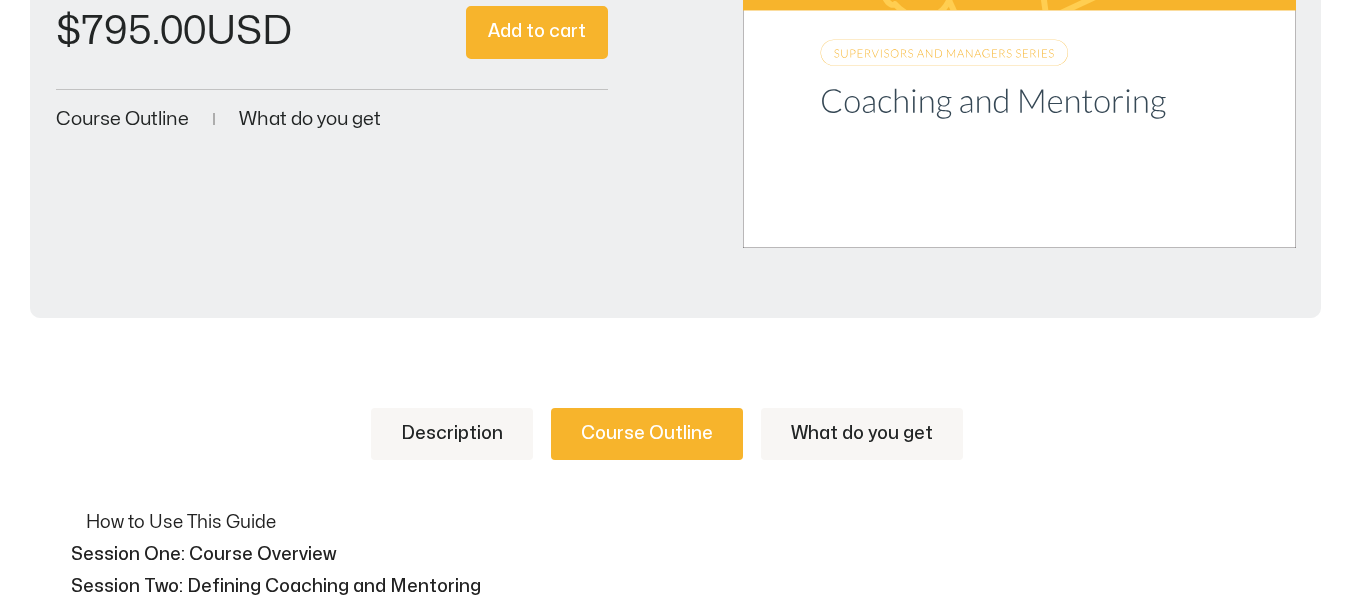 click on "What do you get" at bounding box center [862, 434] 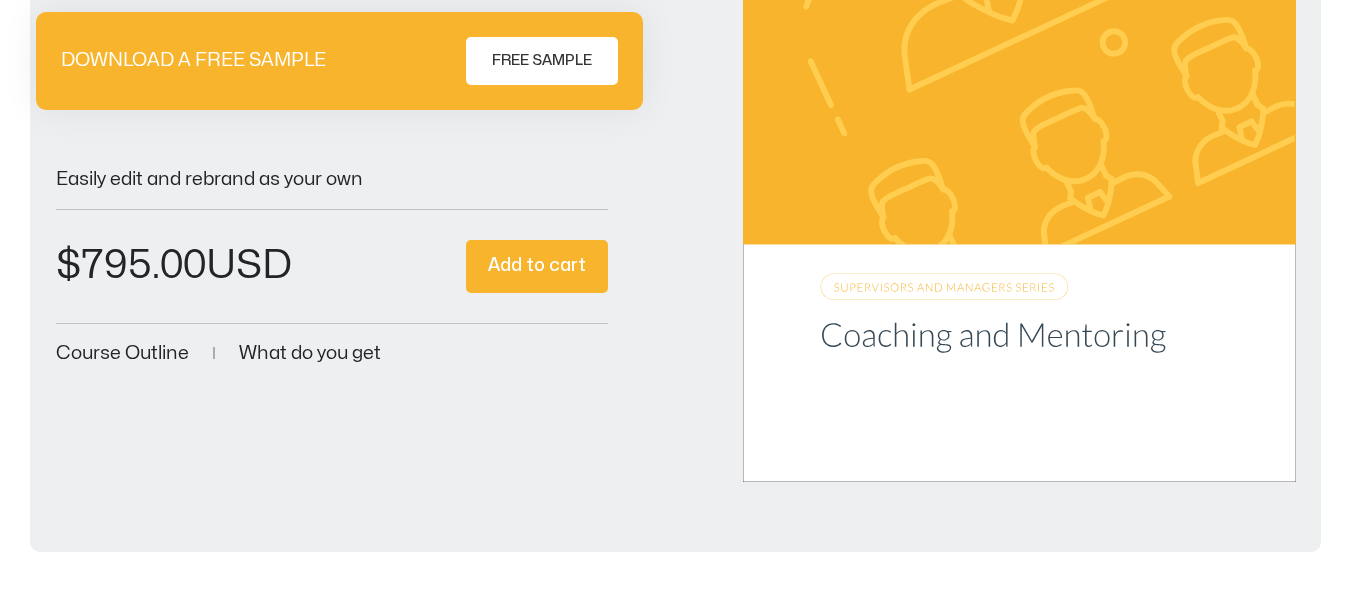 scroll, scrollTop: 300, scrollLeft: 0, axis: vertical 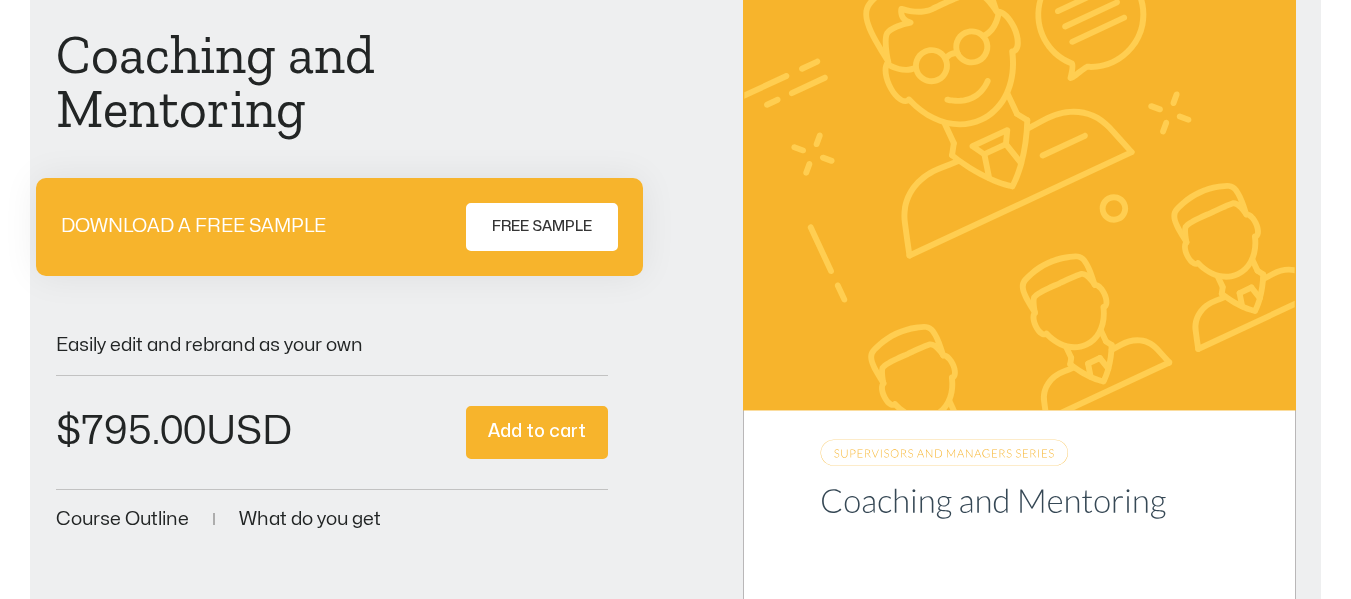 click at bounding box center (1019, 257) 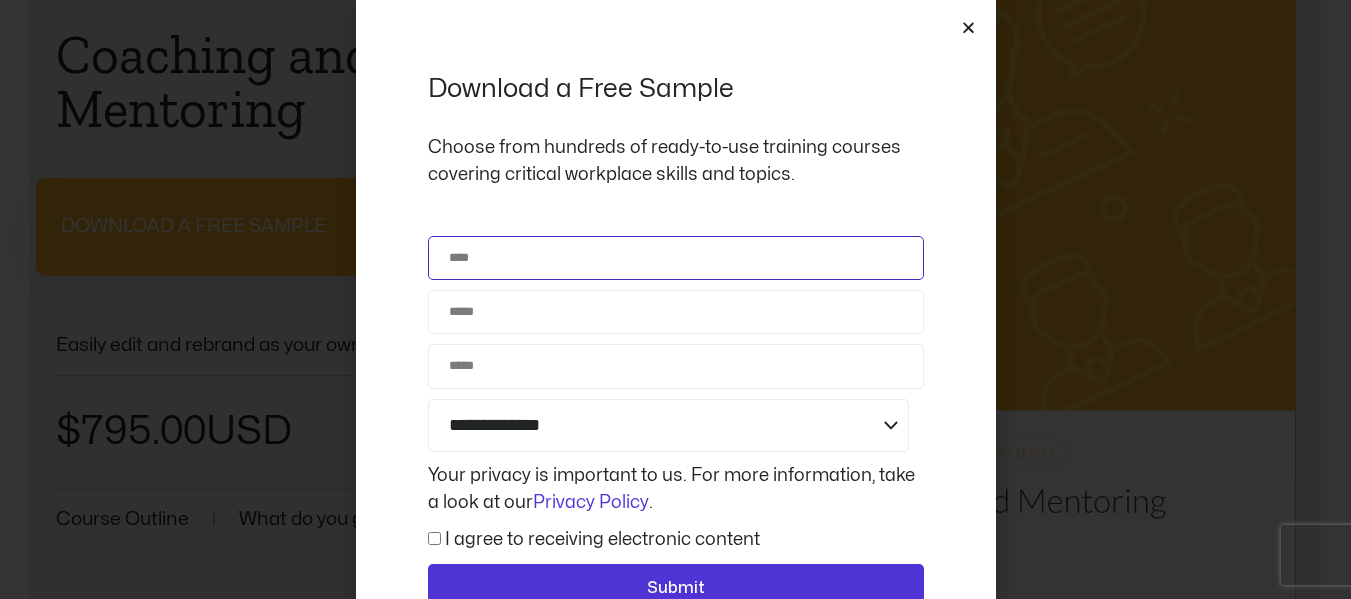 click on "Name" 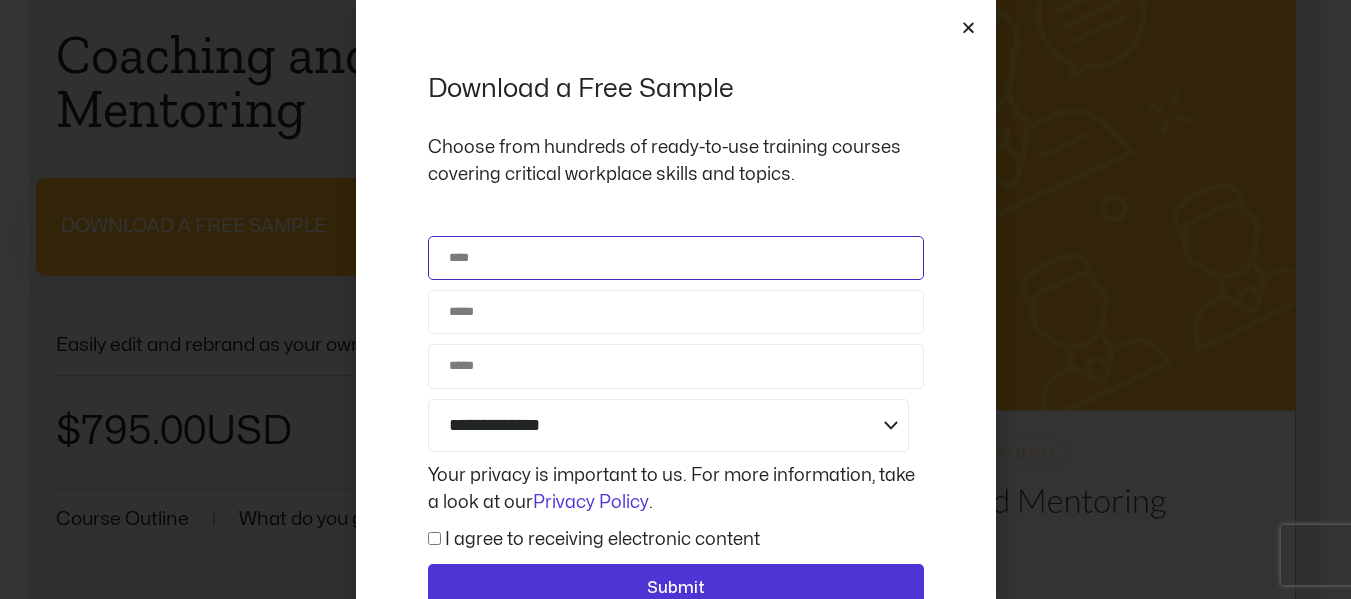 type on "**********" 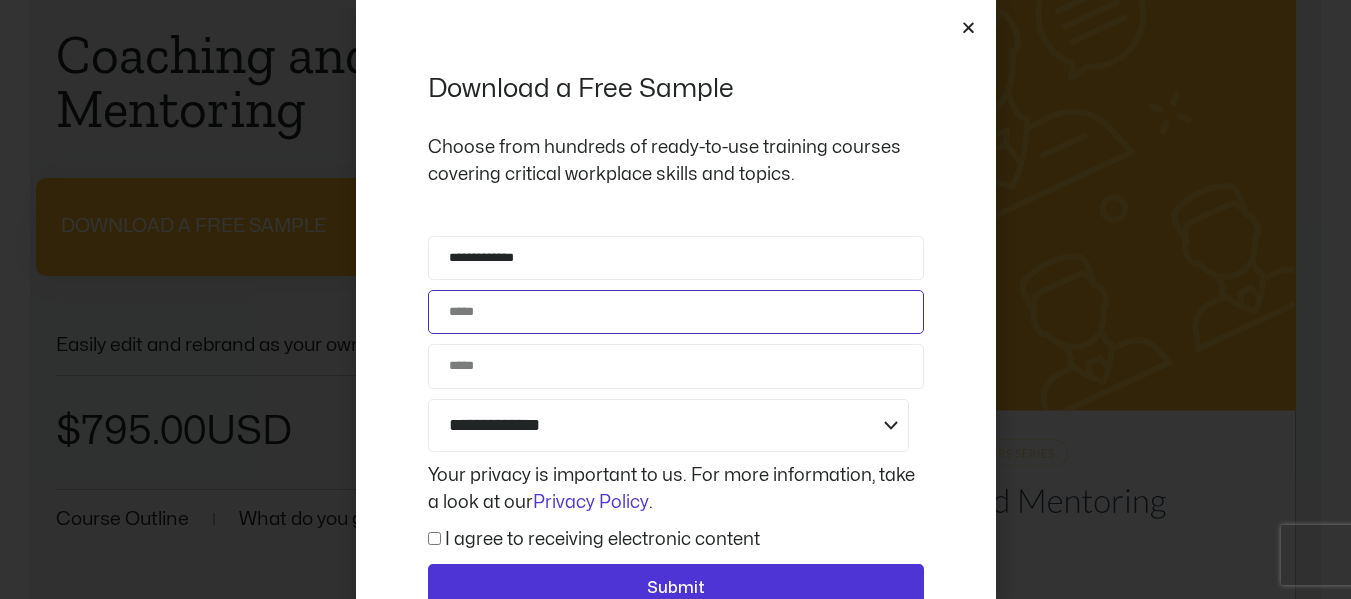 type on "**********" 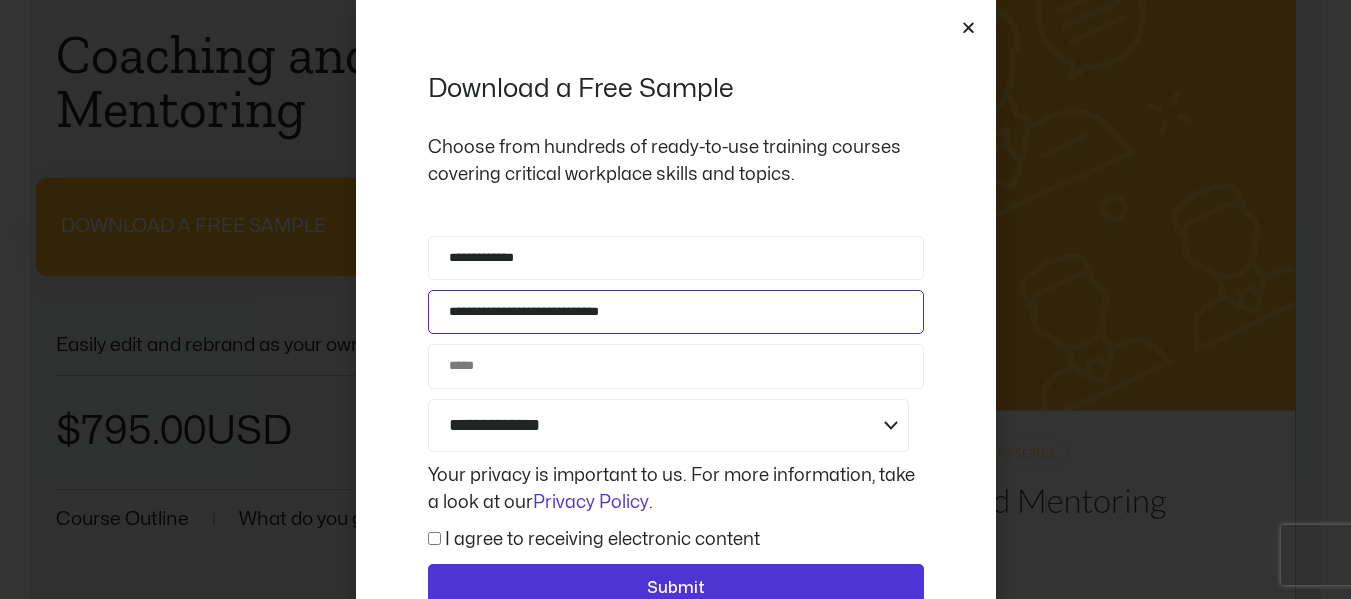 type on "*********" 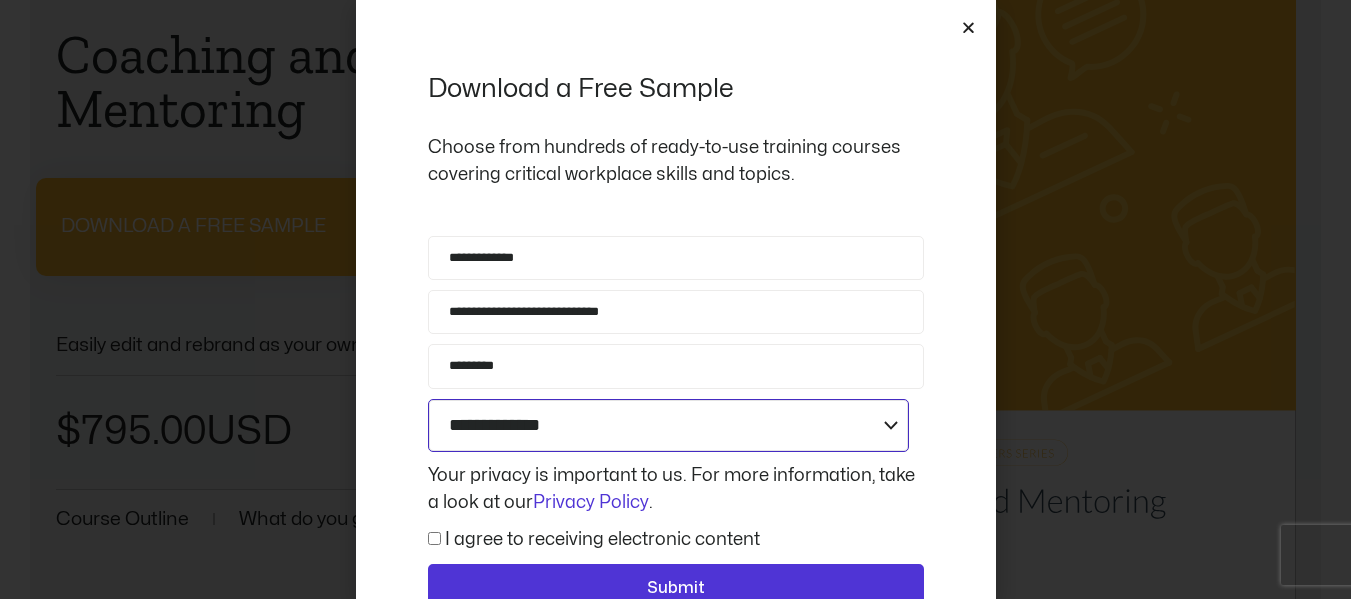 click on "**********" 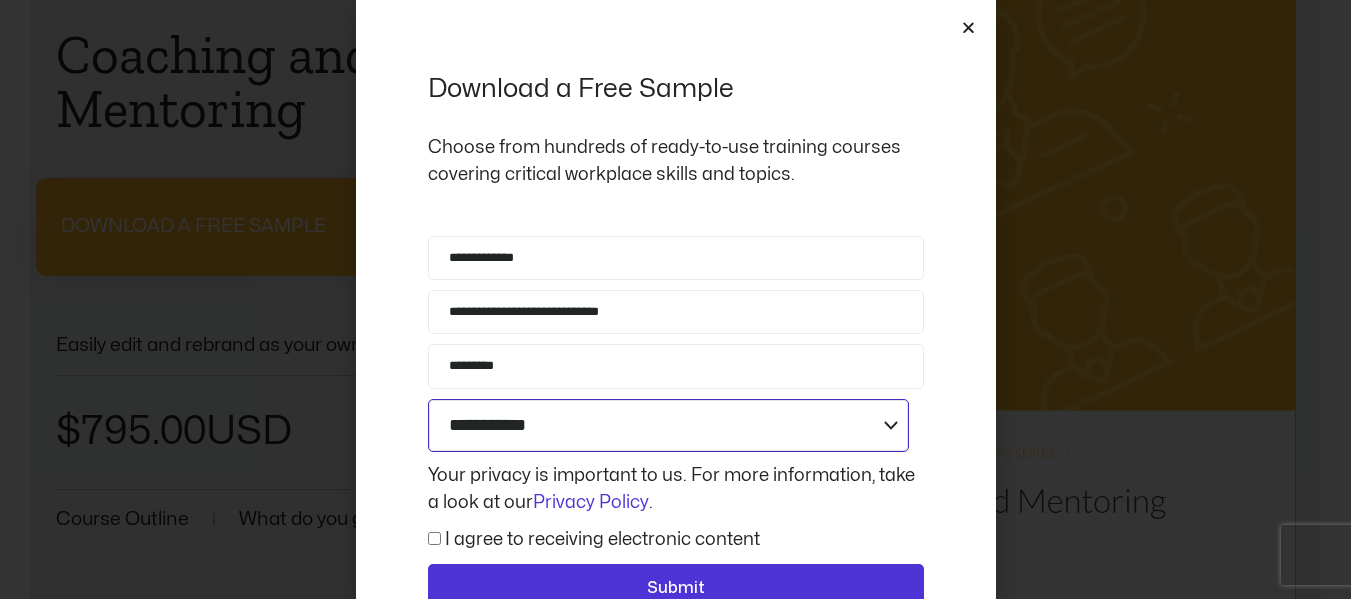 click on "**********" 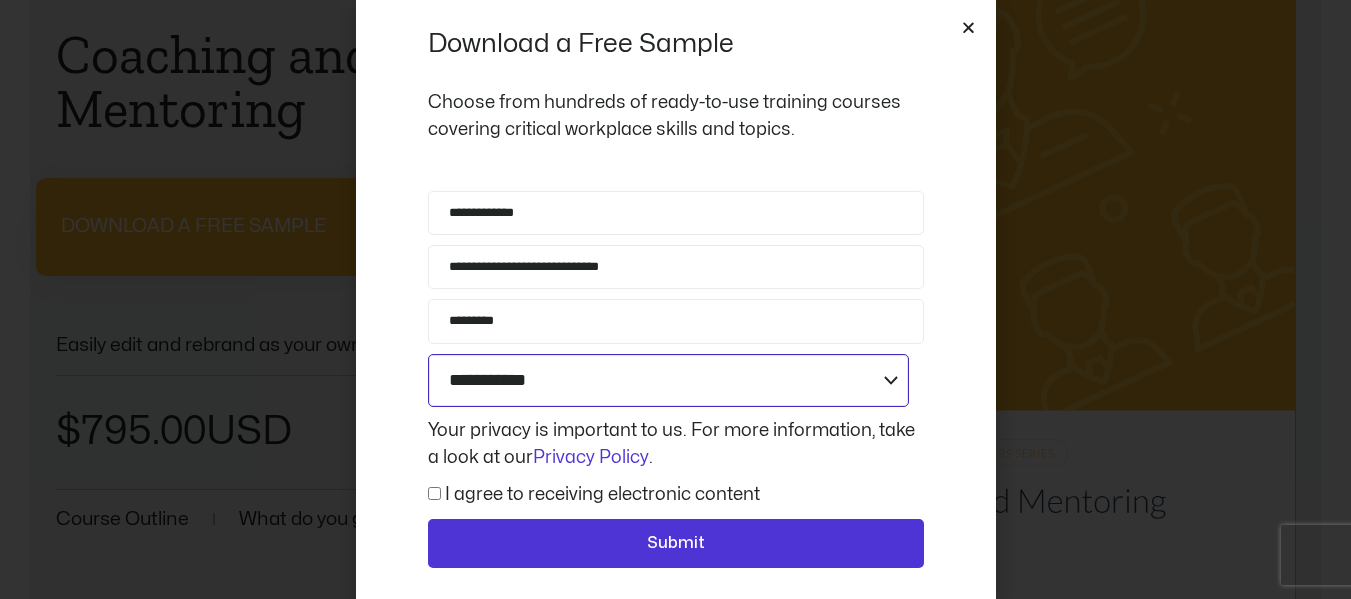 scroll, scrollTop: 86, scrollLeft: 0, axis: vertical 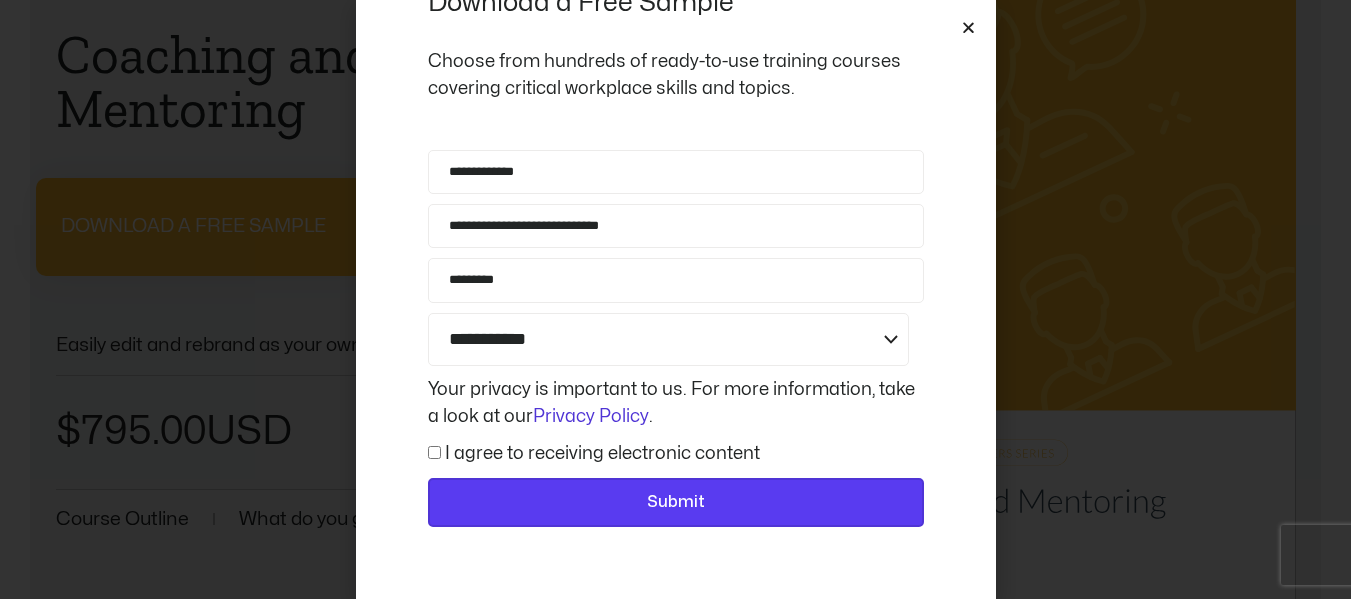 click on "Submit" 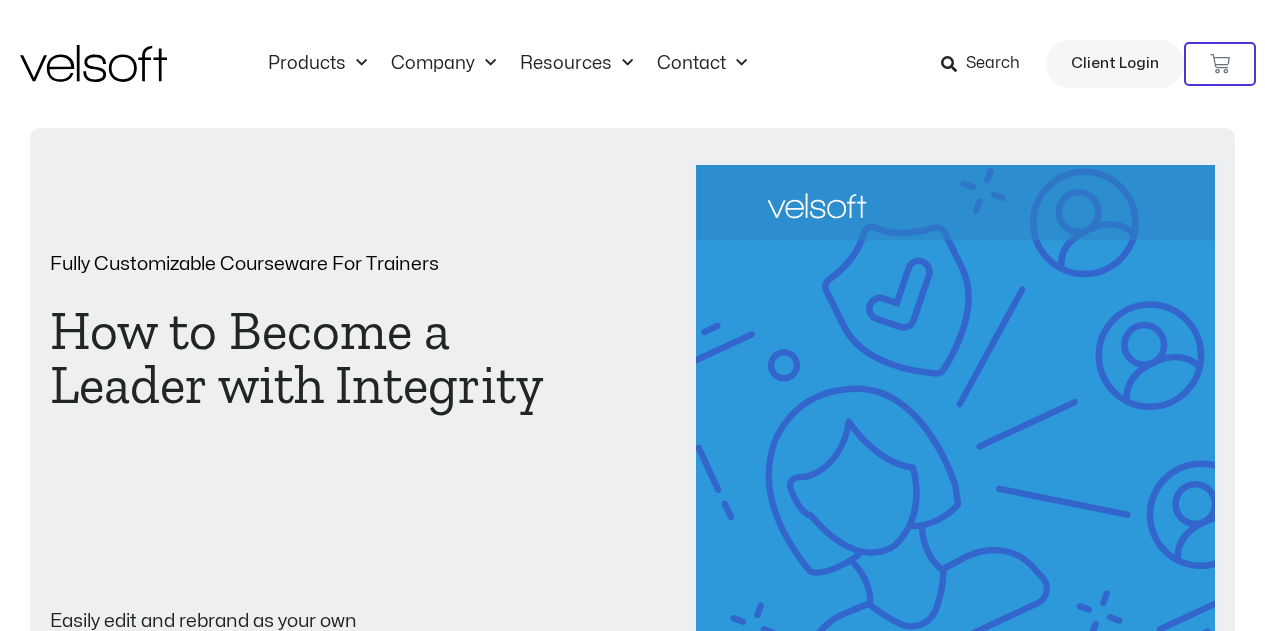 scroll, scrollTop: 0, scrollLeft: 0, axis: both 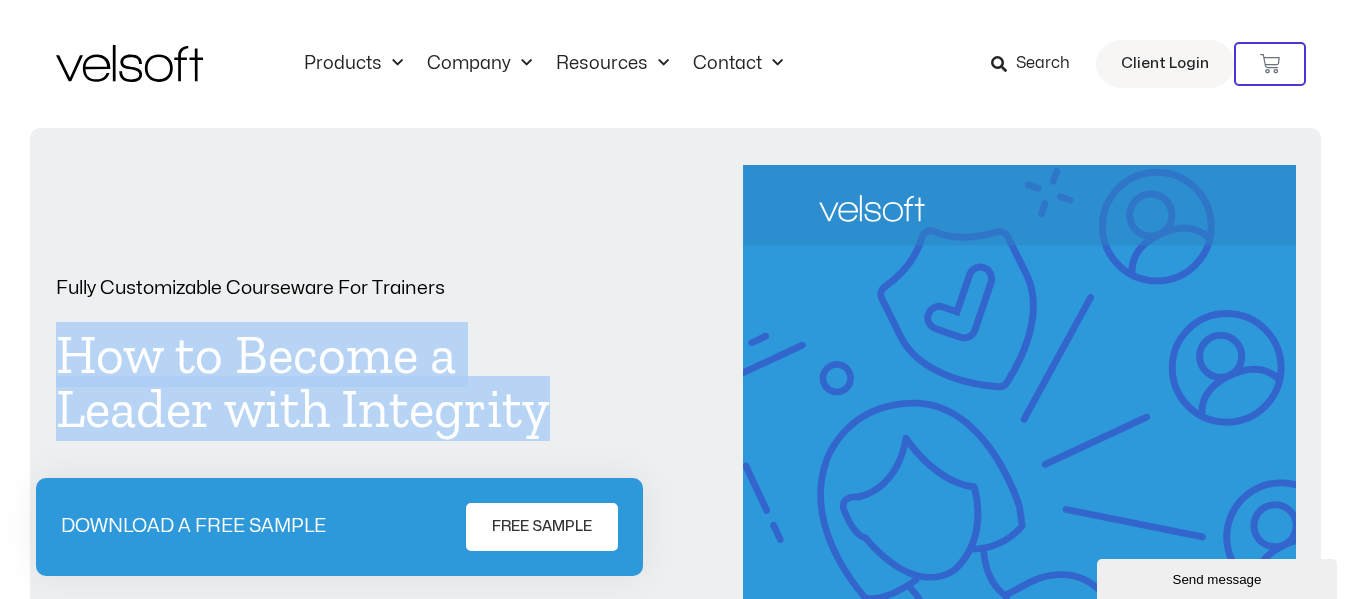 drag, startPoint x: 62, startPoint y: 364, endPoint x: 570, endPoint y: 416, distance: 510.65448 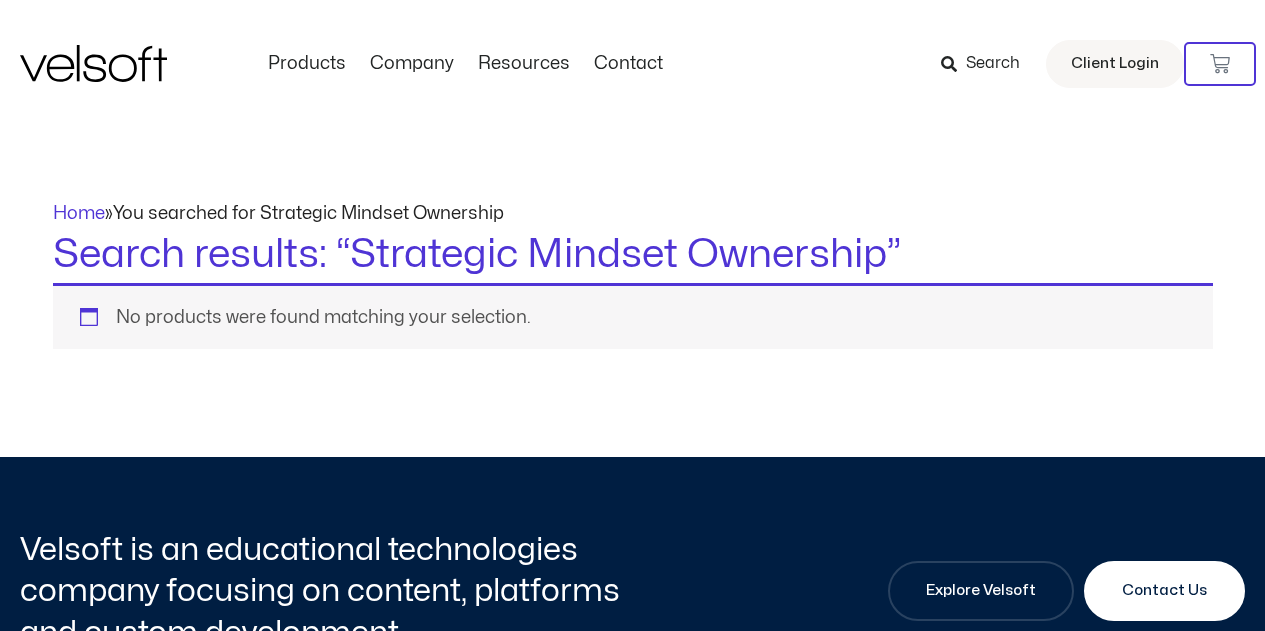 scroll, scrollTop: 0, scrollLeft: 0, axis: both 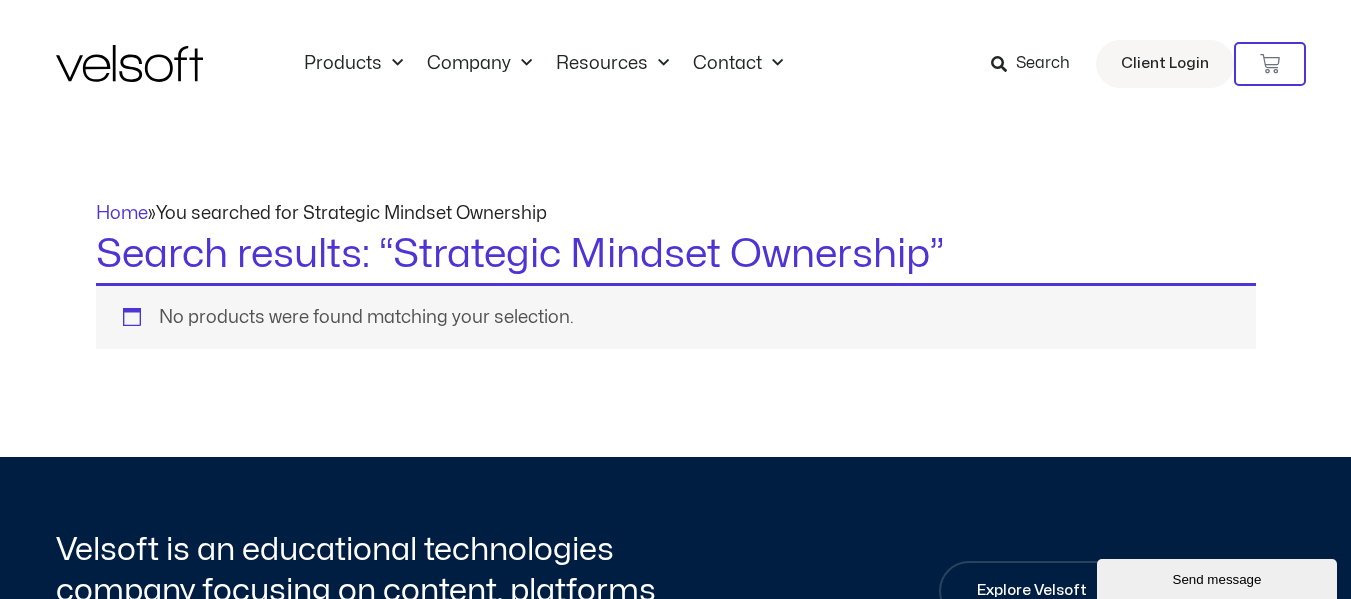 click on "Search" at bounding box center [1043, 64] 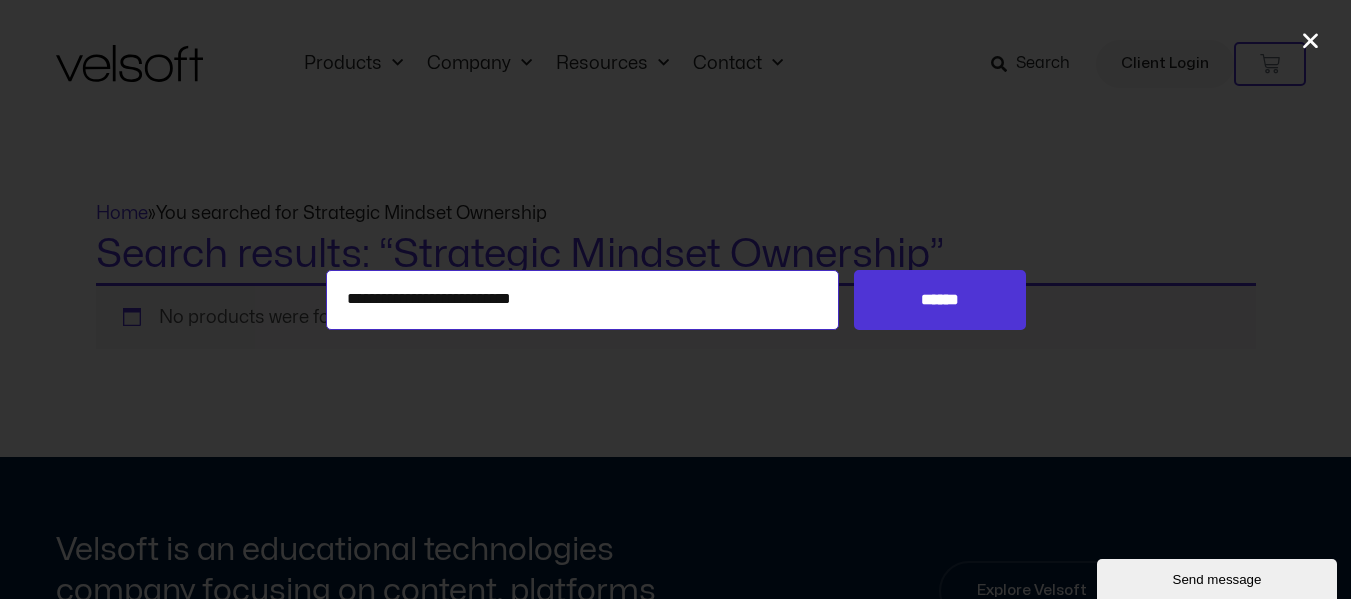click on "**********" at bounding box center (583, 300) 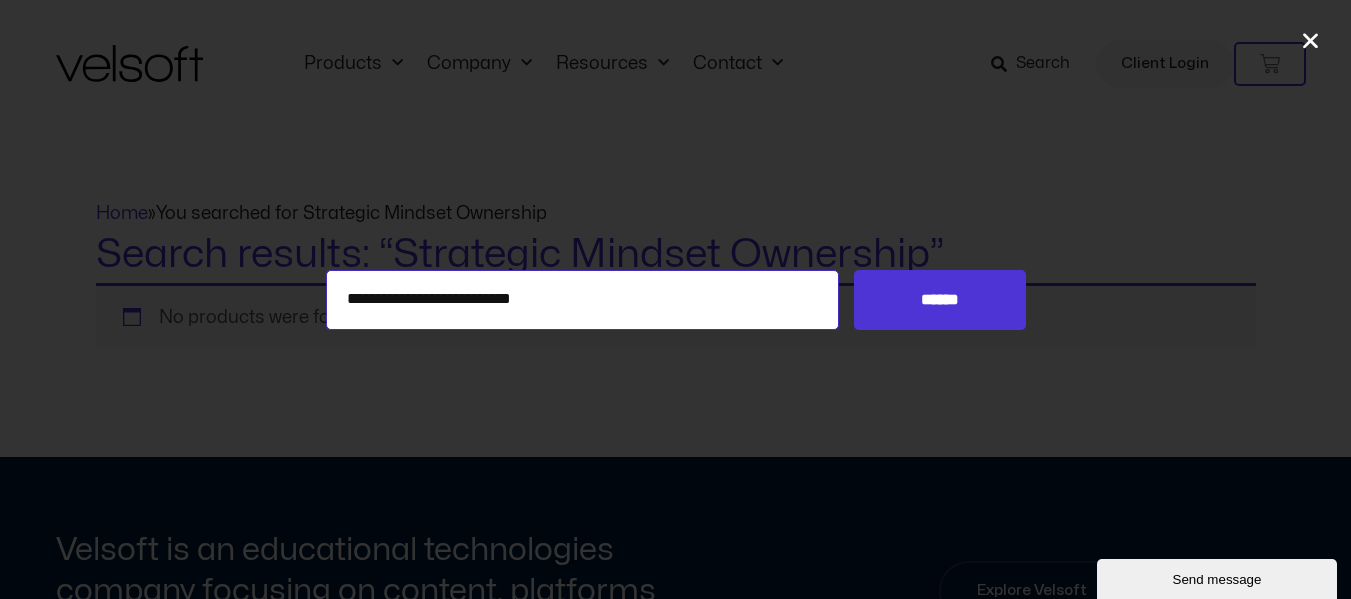 drag, startPoint x: 418, startPoint y: 298, endPoint x: 232, endPoint y: 276, distance: 187.29655 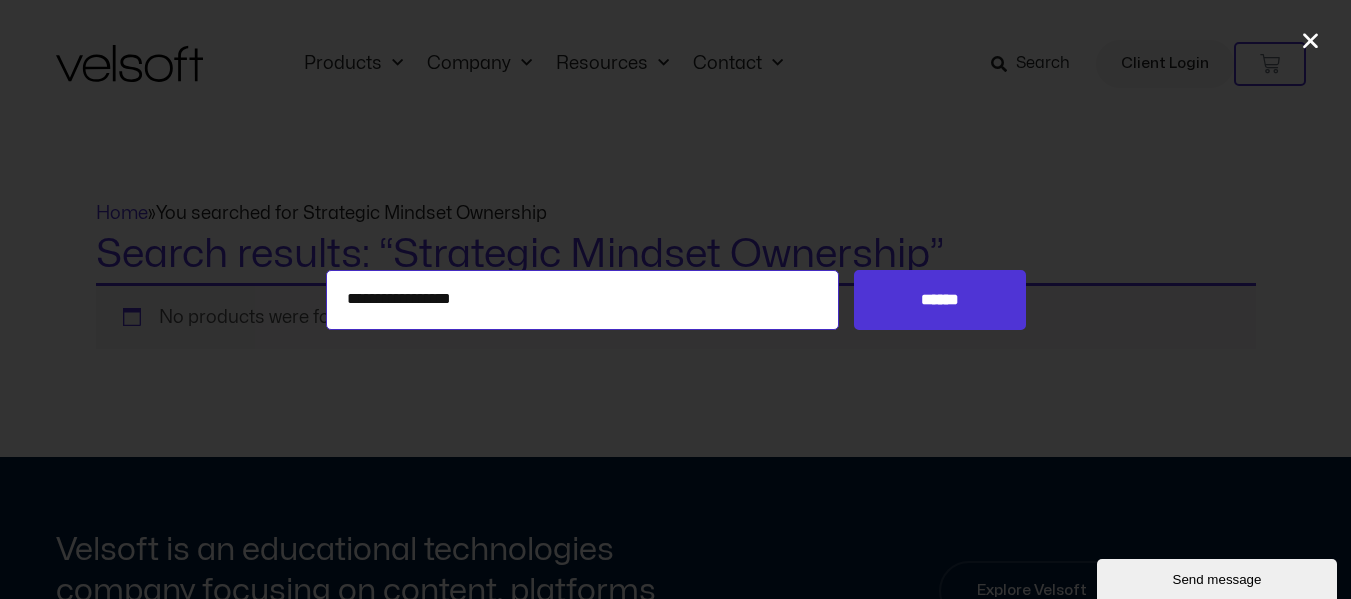 type on "**********" 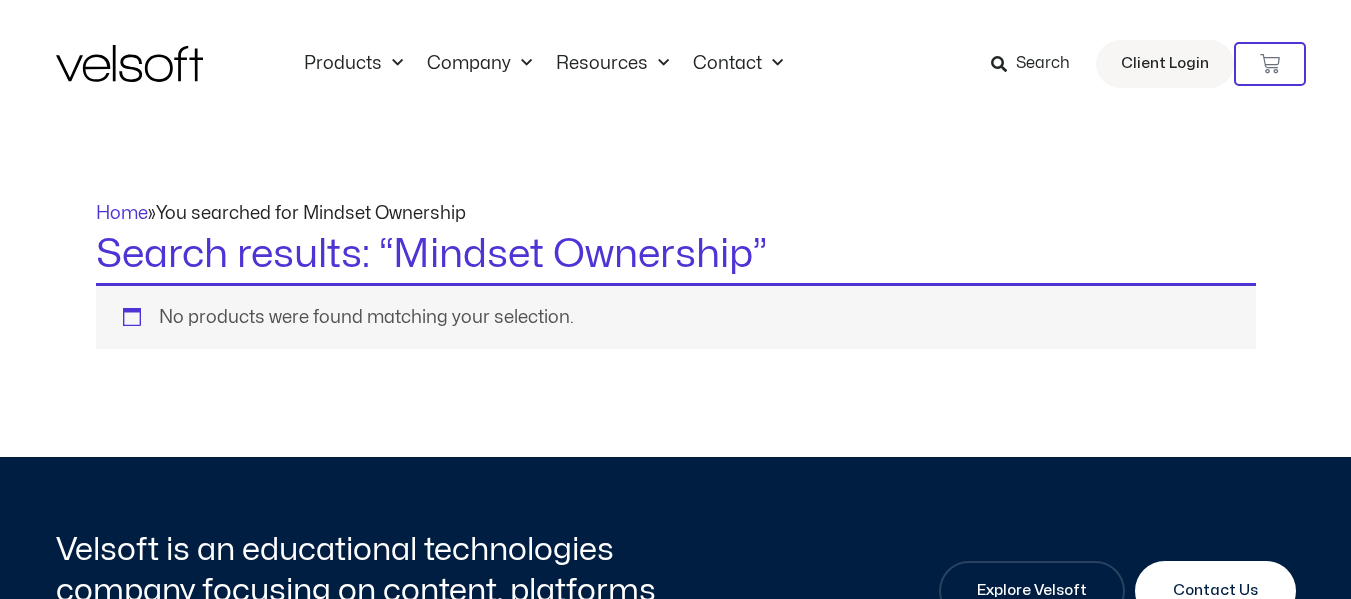 scroll, scrollTop: 0, scrollLeft: 0, axis: both 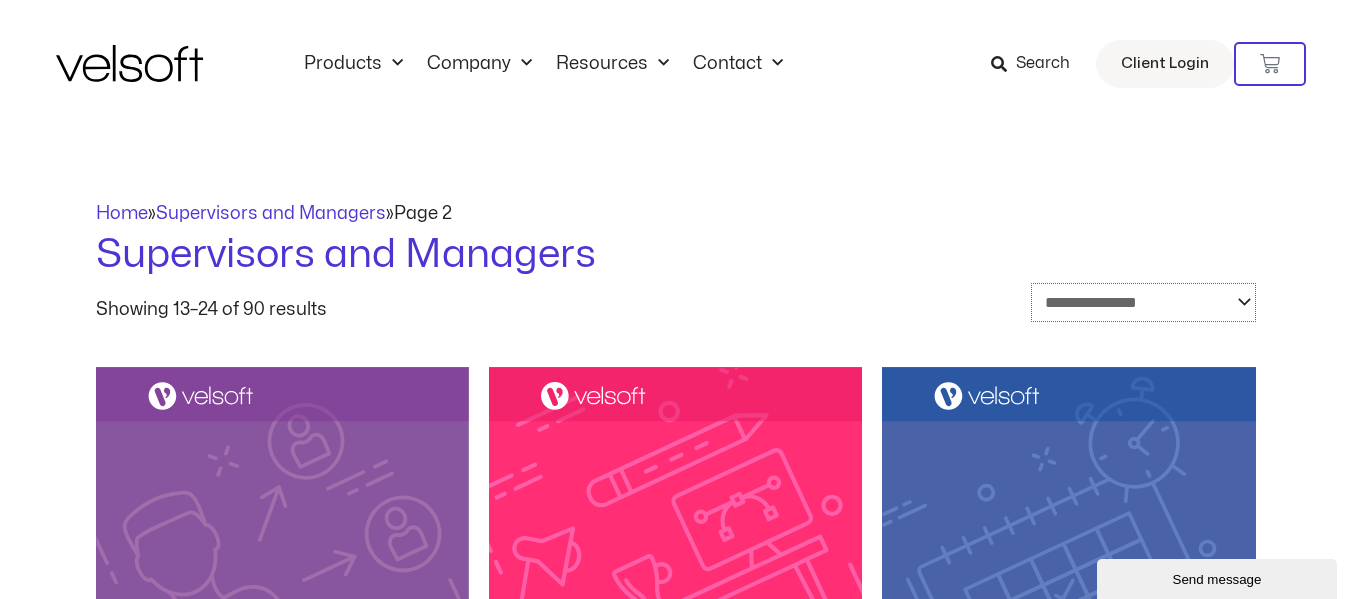 click on "**********" at bounding box center [1143, 302] 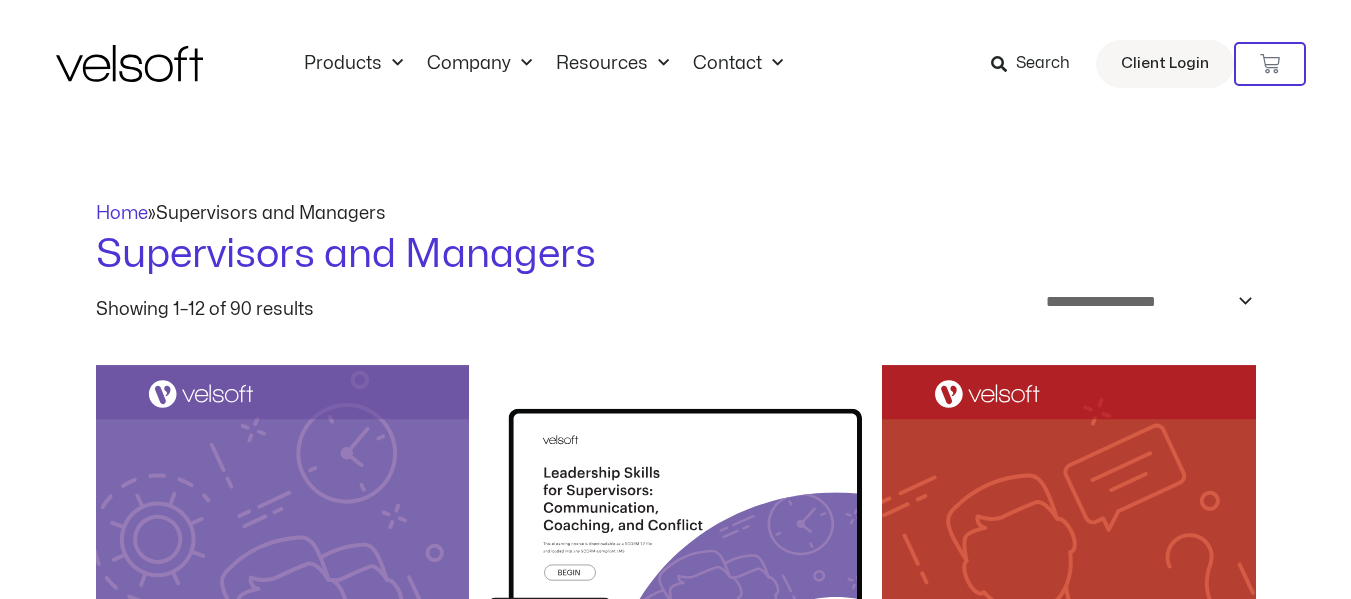 scroll, scrollTop: 0, scrollLeft: 0, axis: both 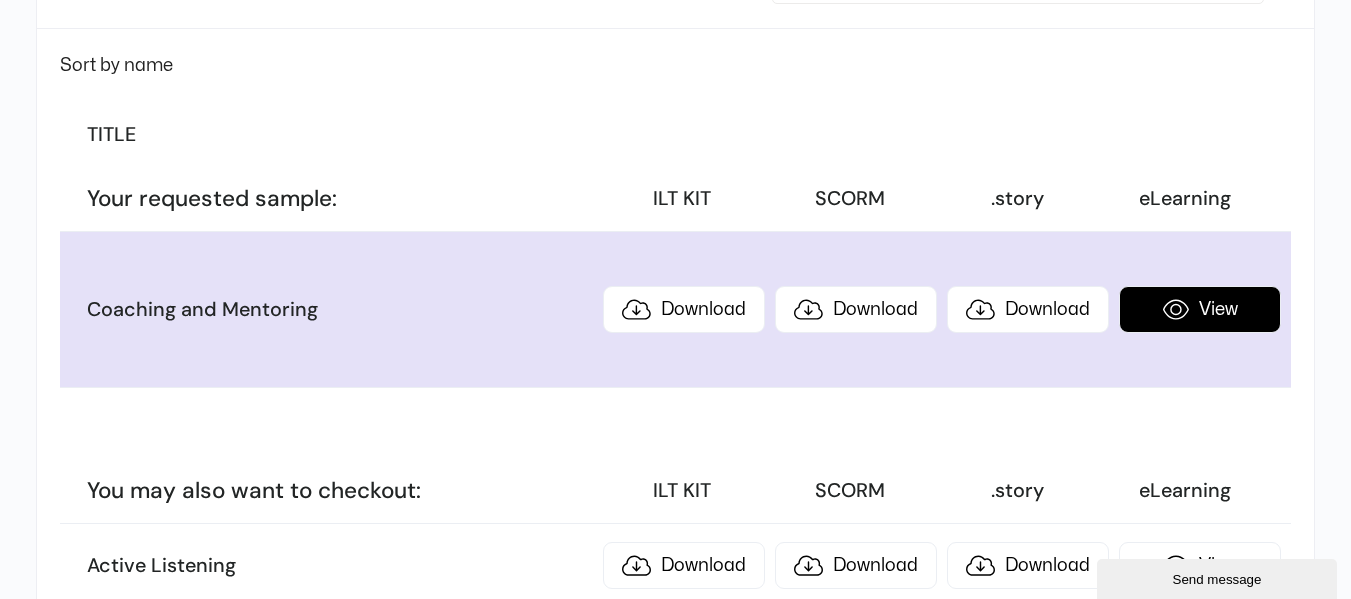 click on "View" at bounding box center (1200, 309) 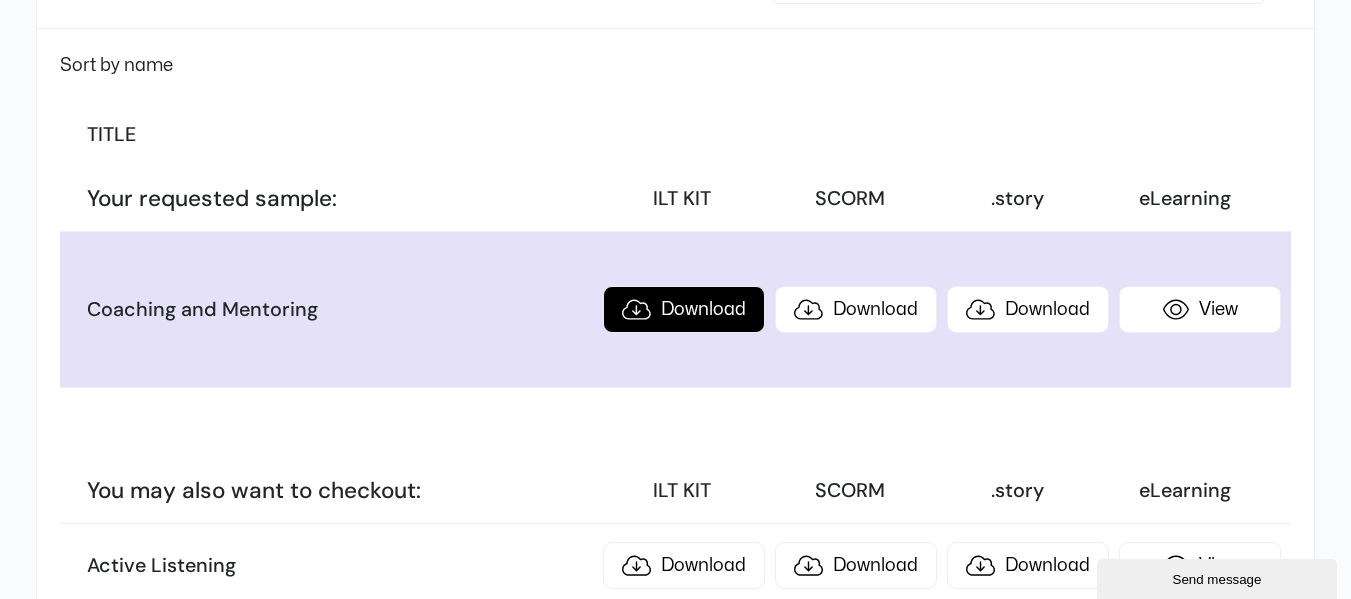 click on "Download" at bounding box center [684, 309] 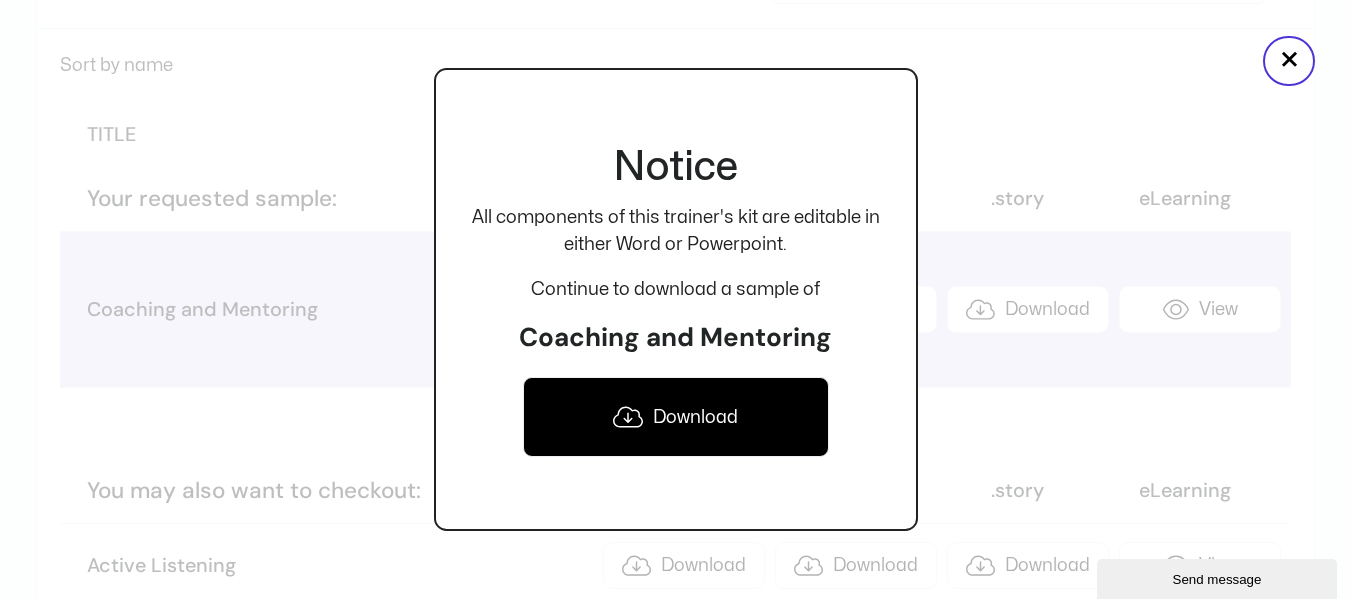 click on "Download" at bounding box center [676, 417] 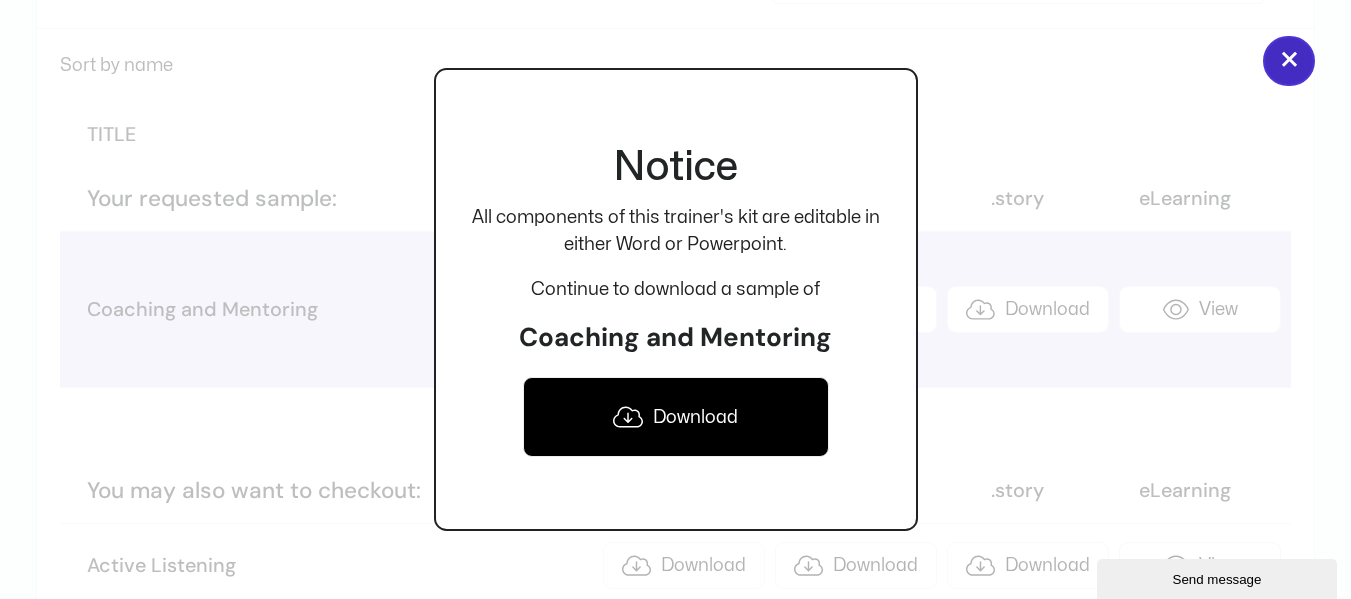 click on "×" at bounding box center [1289, 61] 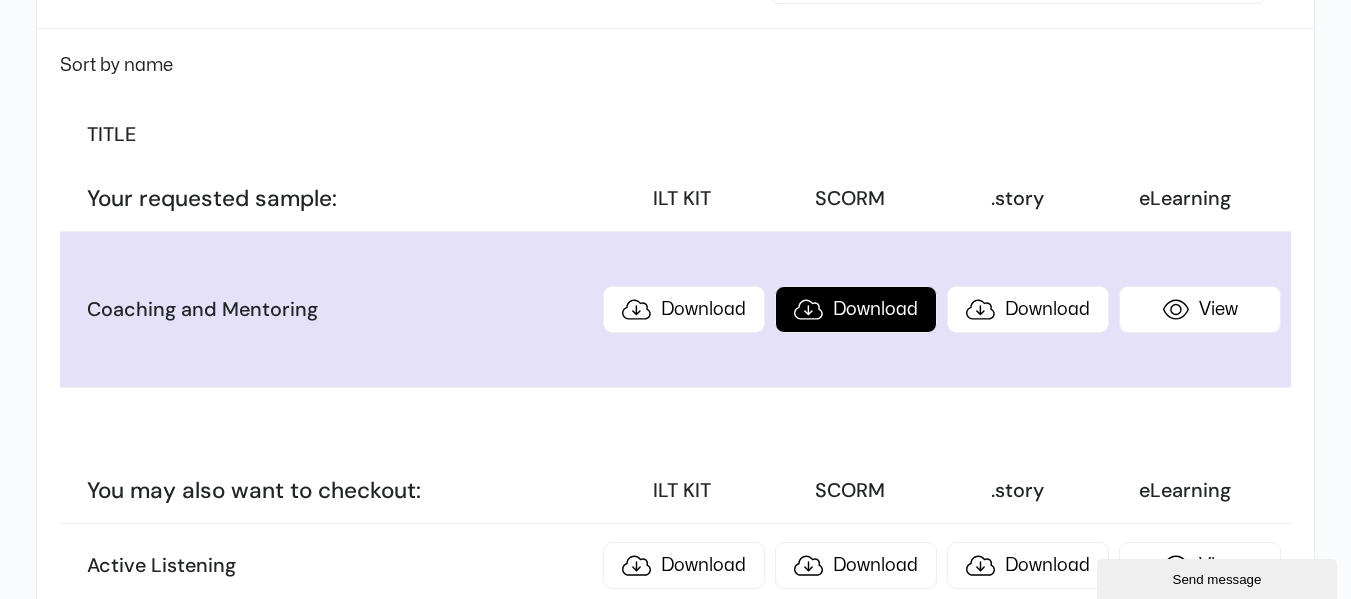 click on "Download" at bounding box center (856, 309) 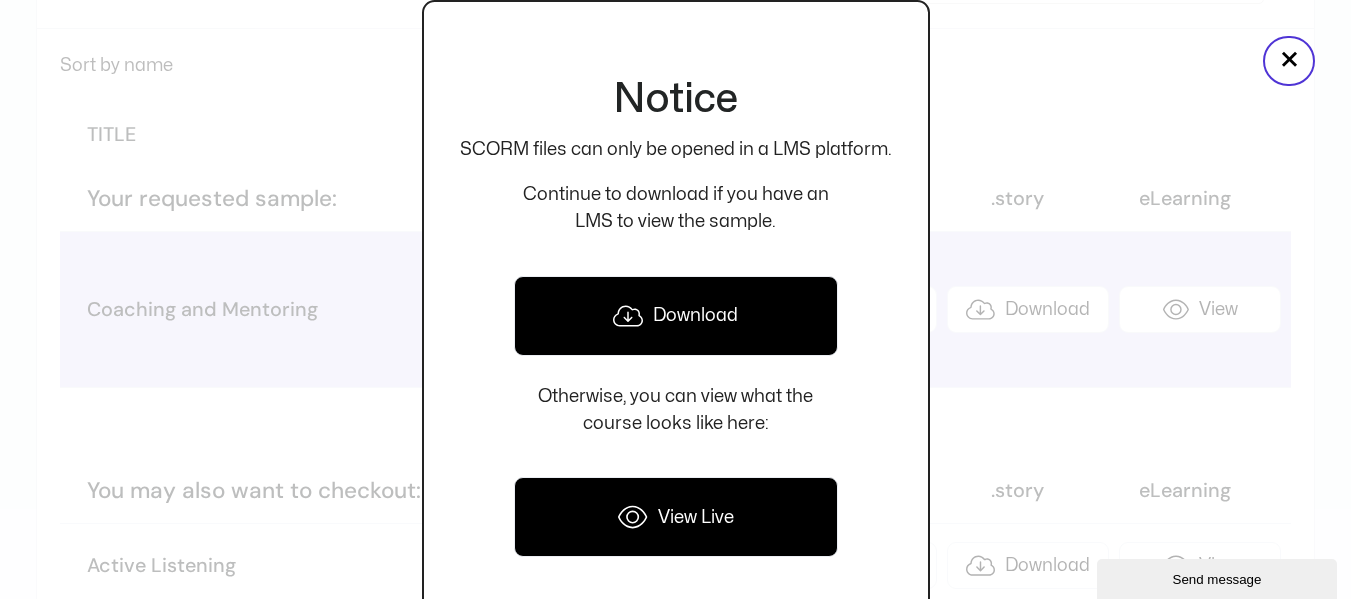 click at bounding box center [675, 299] 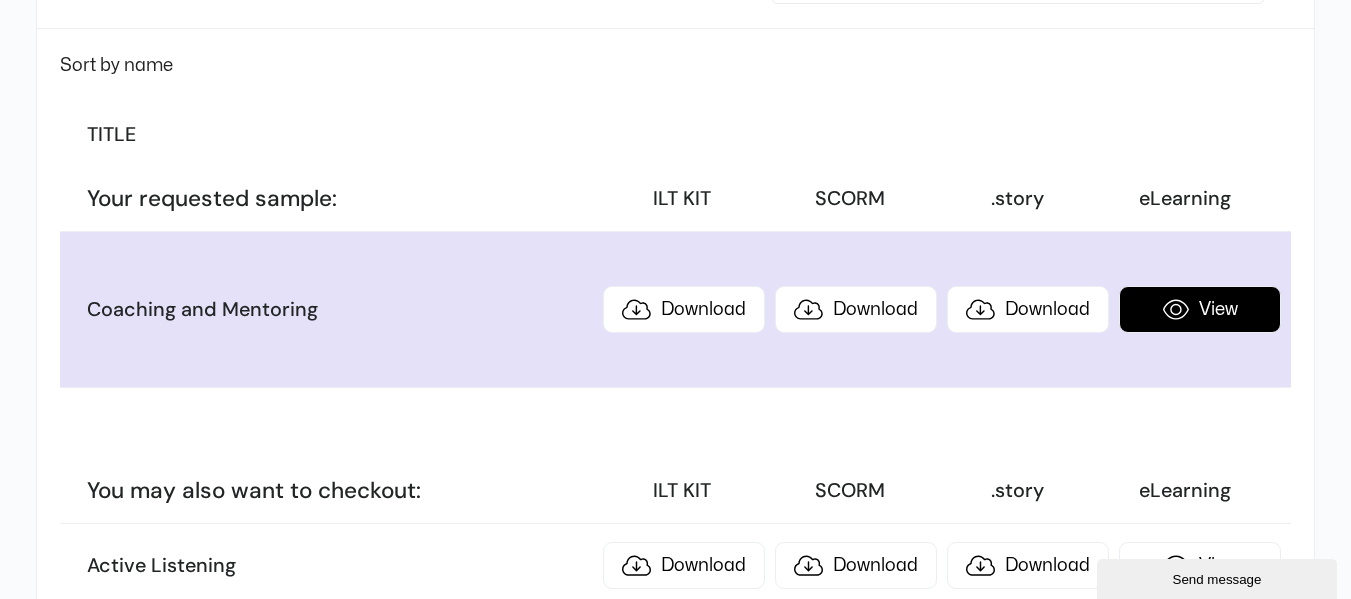 click on "View" at bounding box center [1200, 309] 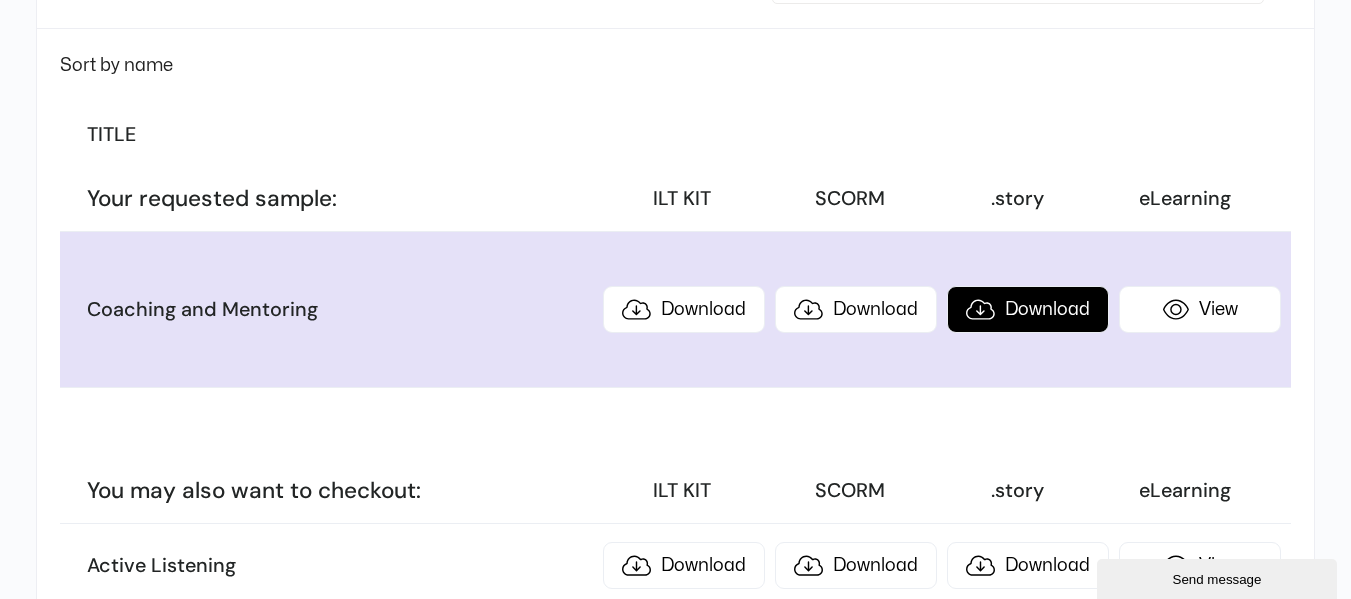 click on "Download" at bounding box center [1028, 309] 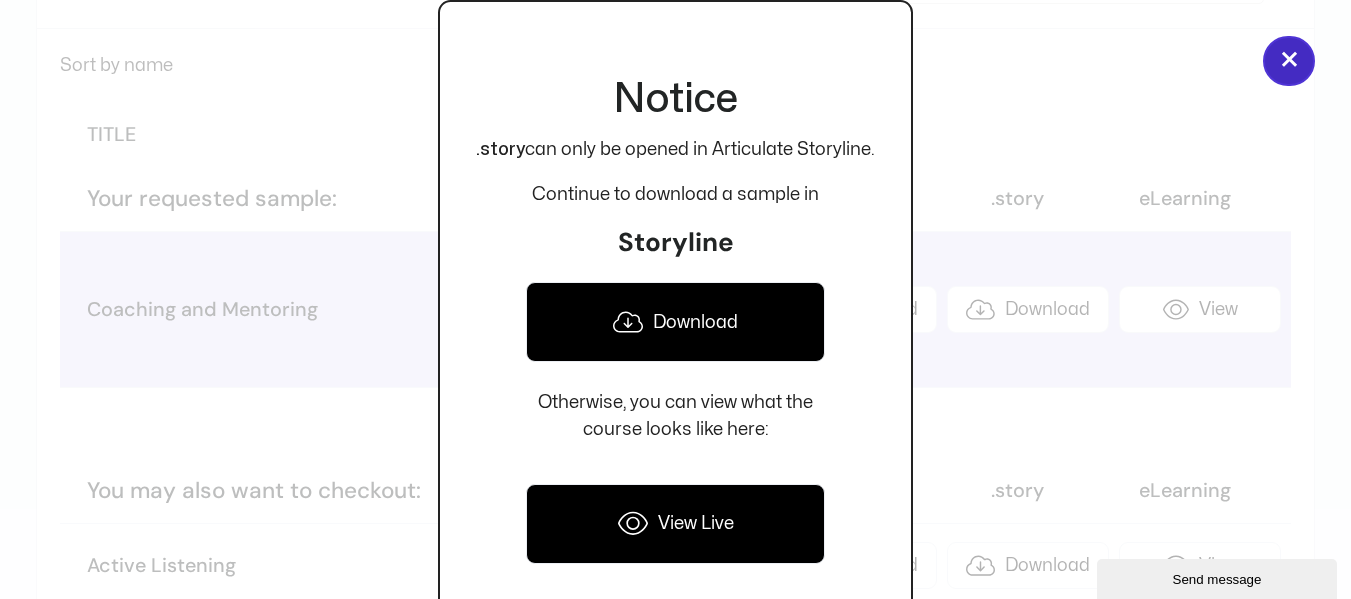 click on "×" at bounding box center (1289, 61) 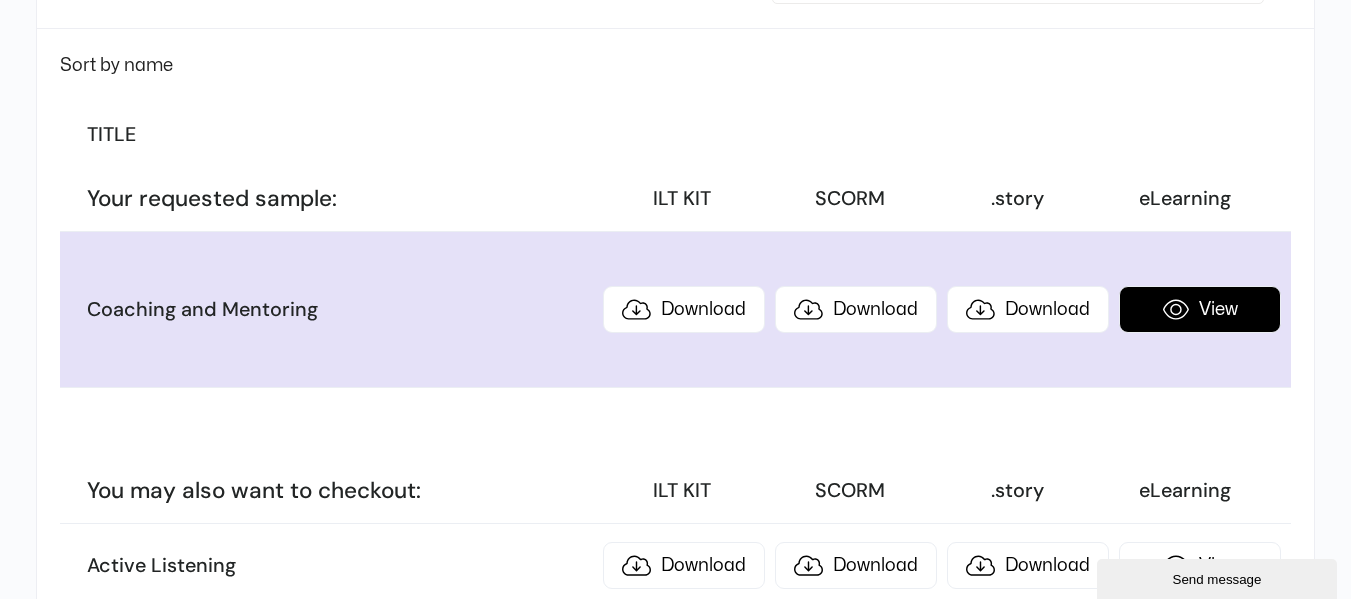 click on "View" at bounding box center (1200, 309) 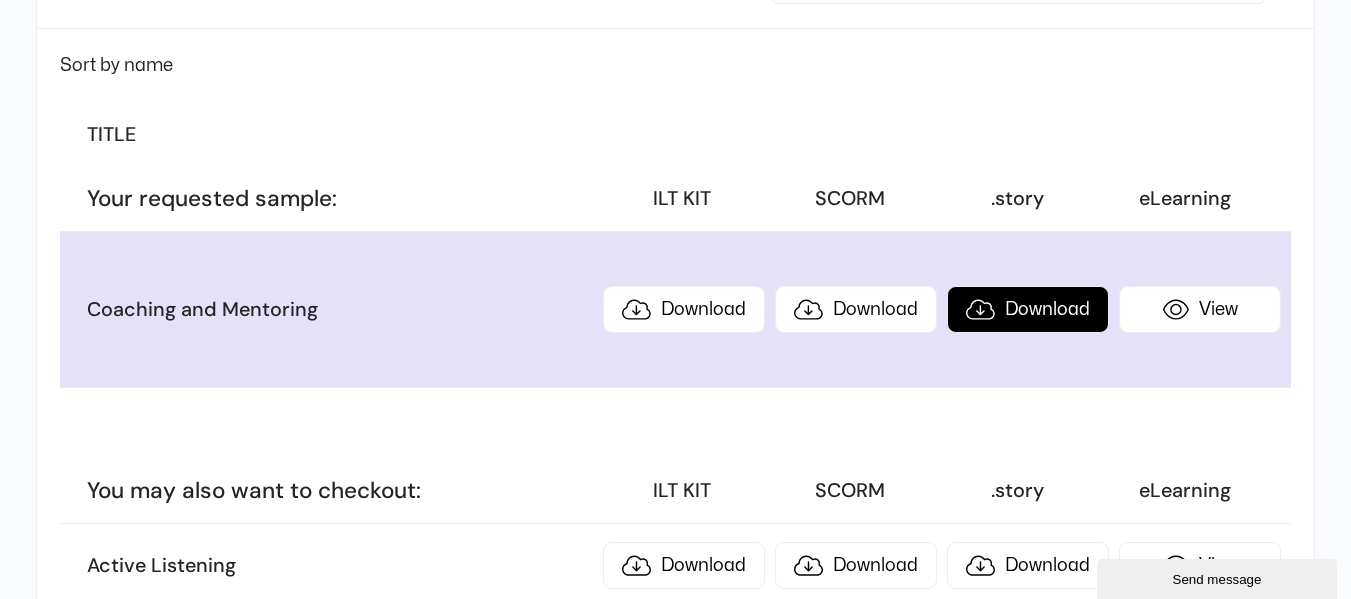 click on "Download" at bounding box center (1028, 309) 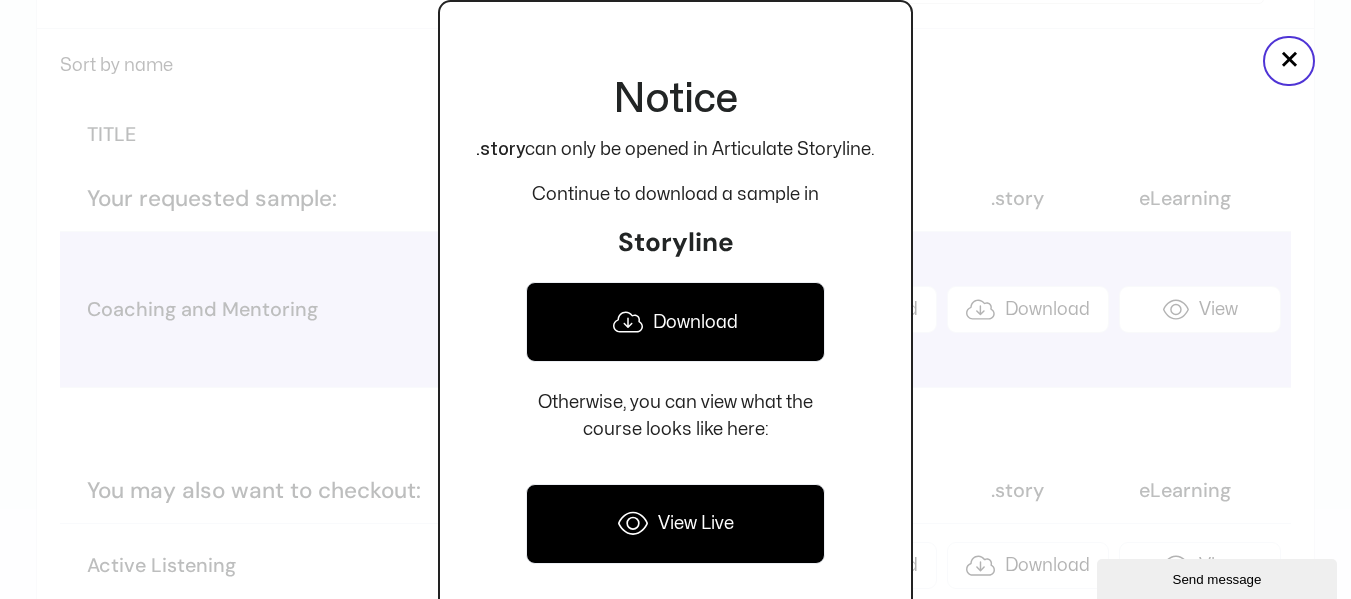 click on "View Live" at bounding box center (675, 524) 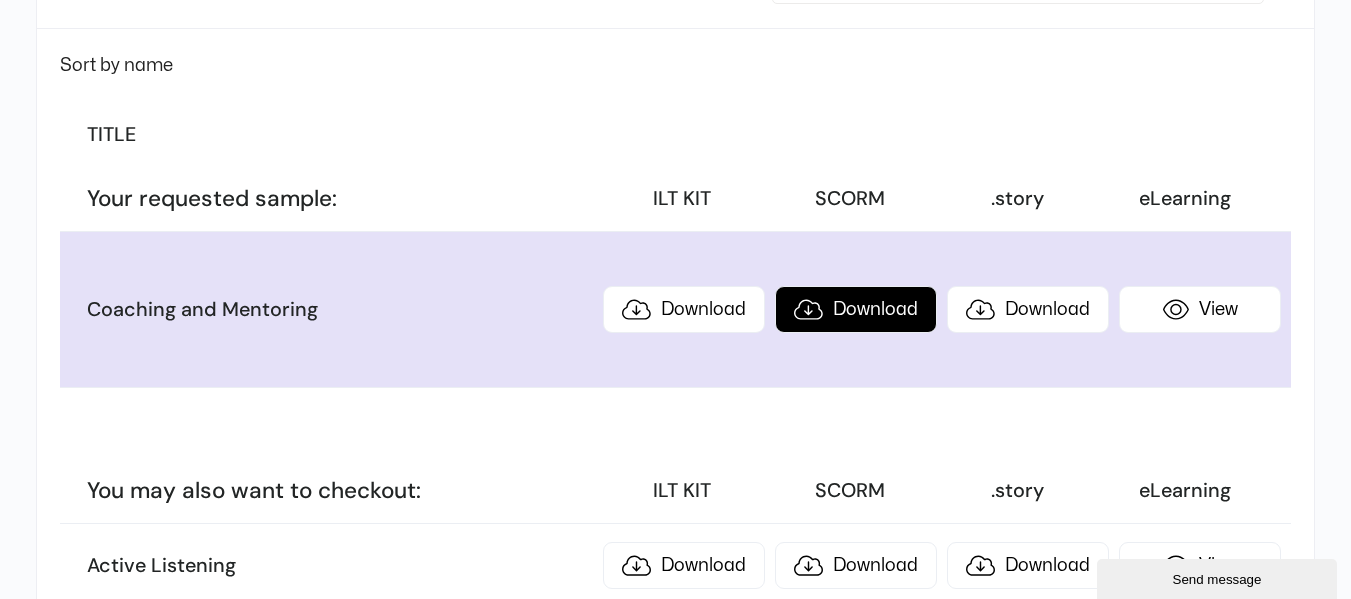 click on "Download" at bounding box center [856, 309] 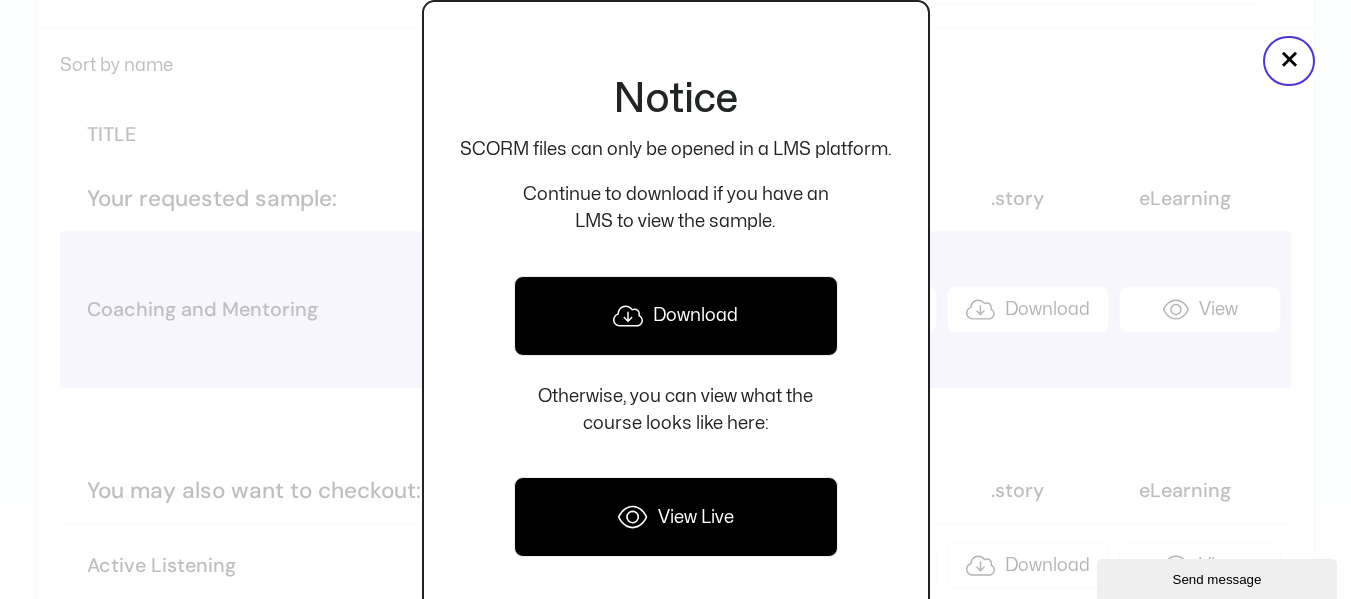 click on "View Live" at bounding box center (676, 517) 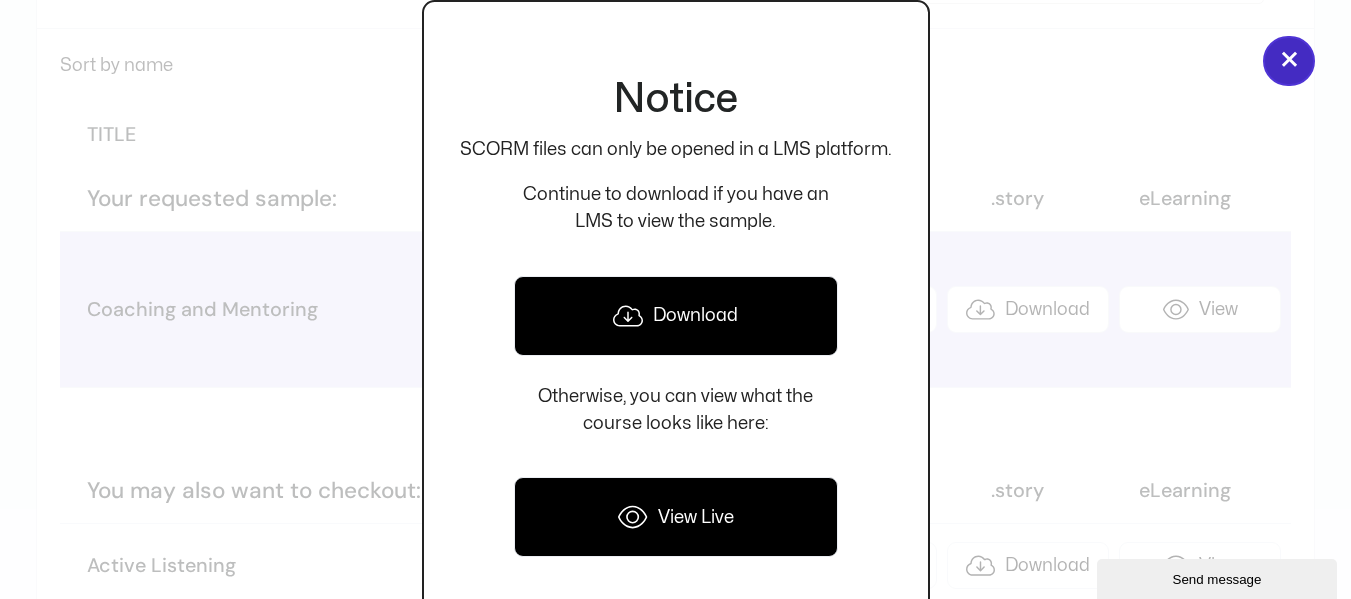 click on "×" at bounding box center (1289, 61) 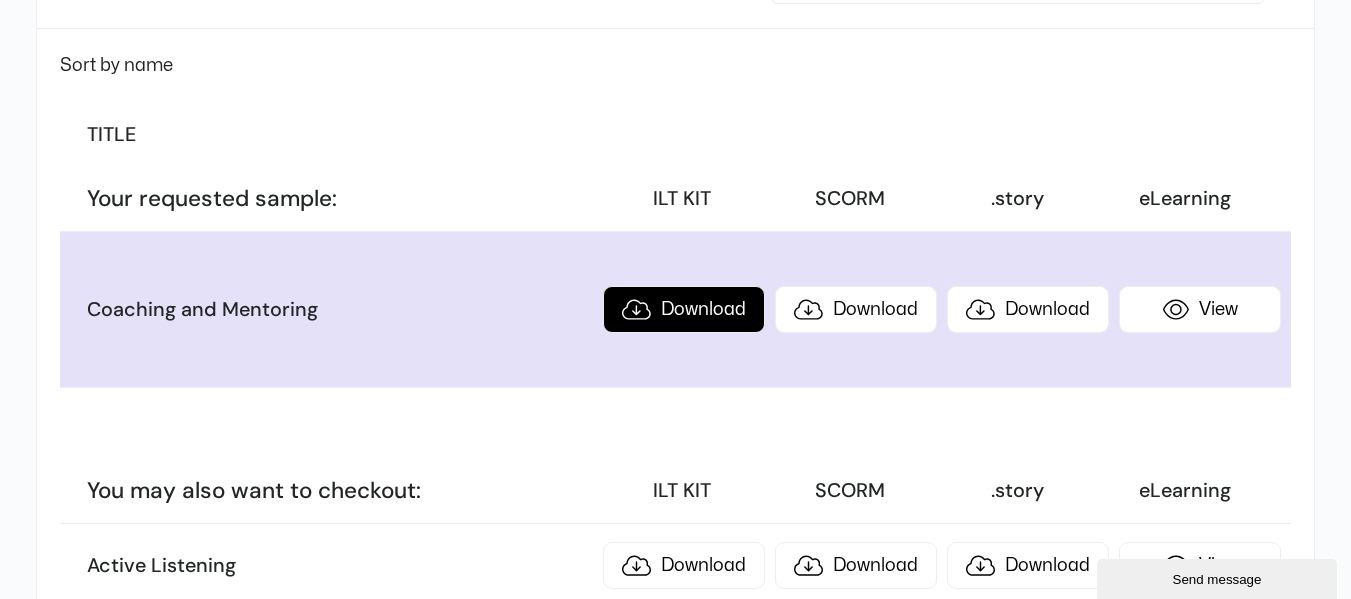 click on "Download" at bounding box center (684, 309) 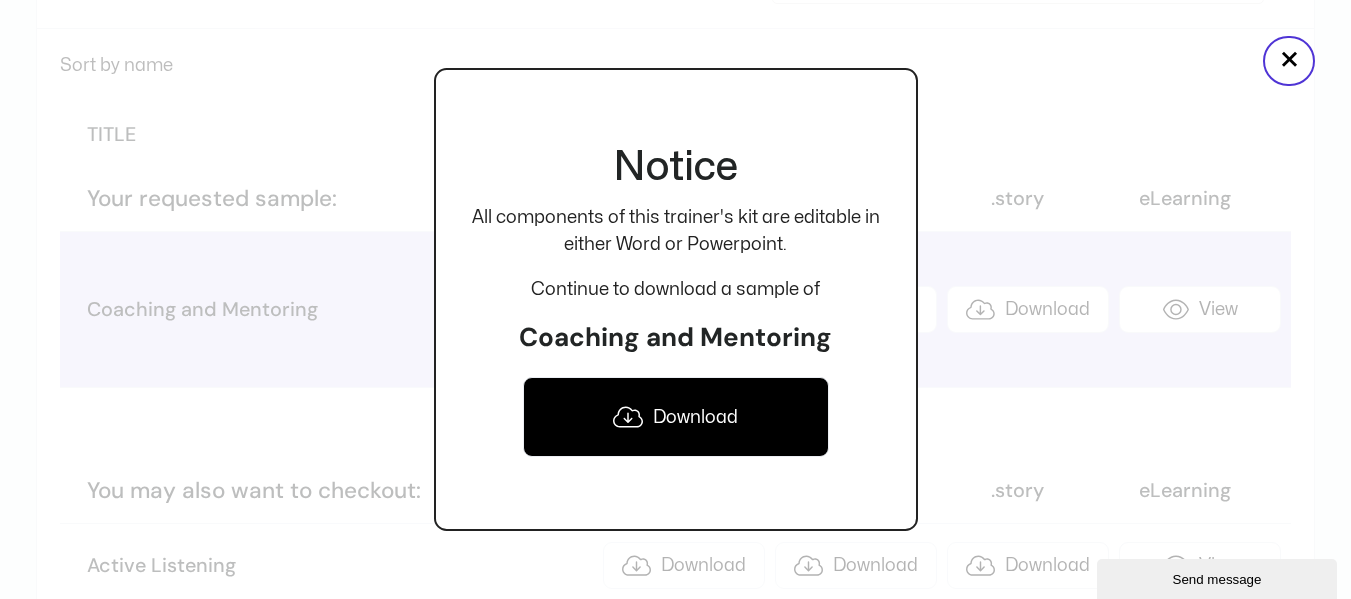 click on "Download" at bounding box center (676, 417) 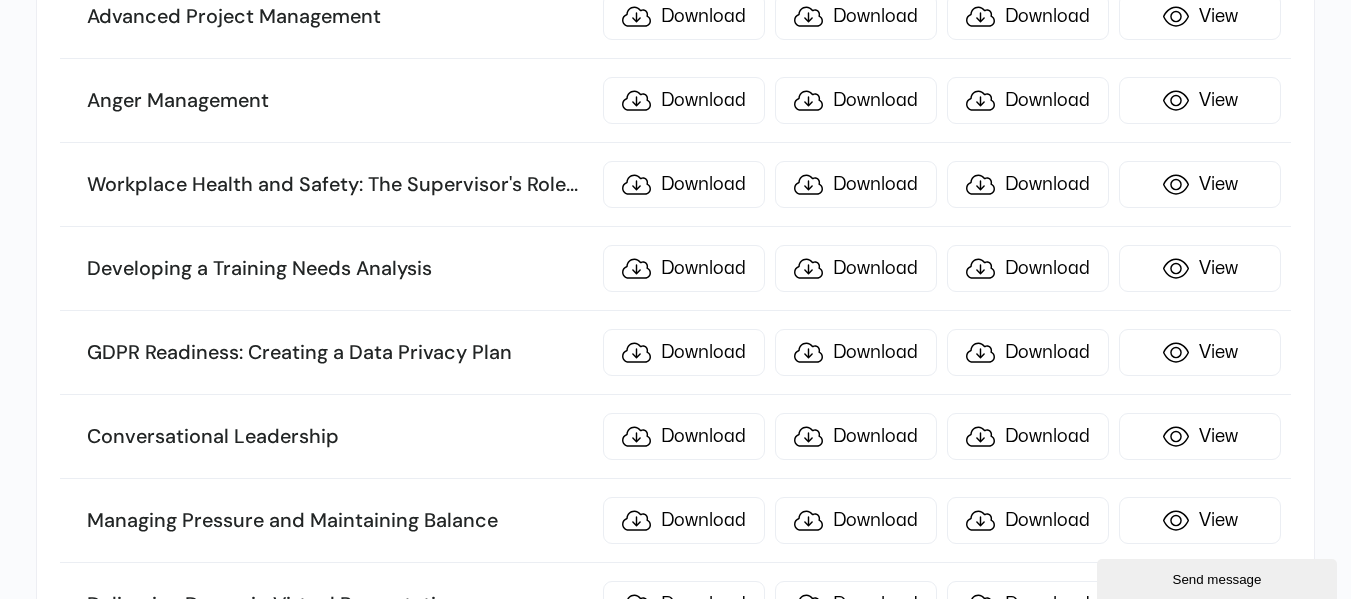 scroll, scrollTop: 1400, scrollLeft: 0, axis: vertical 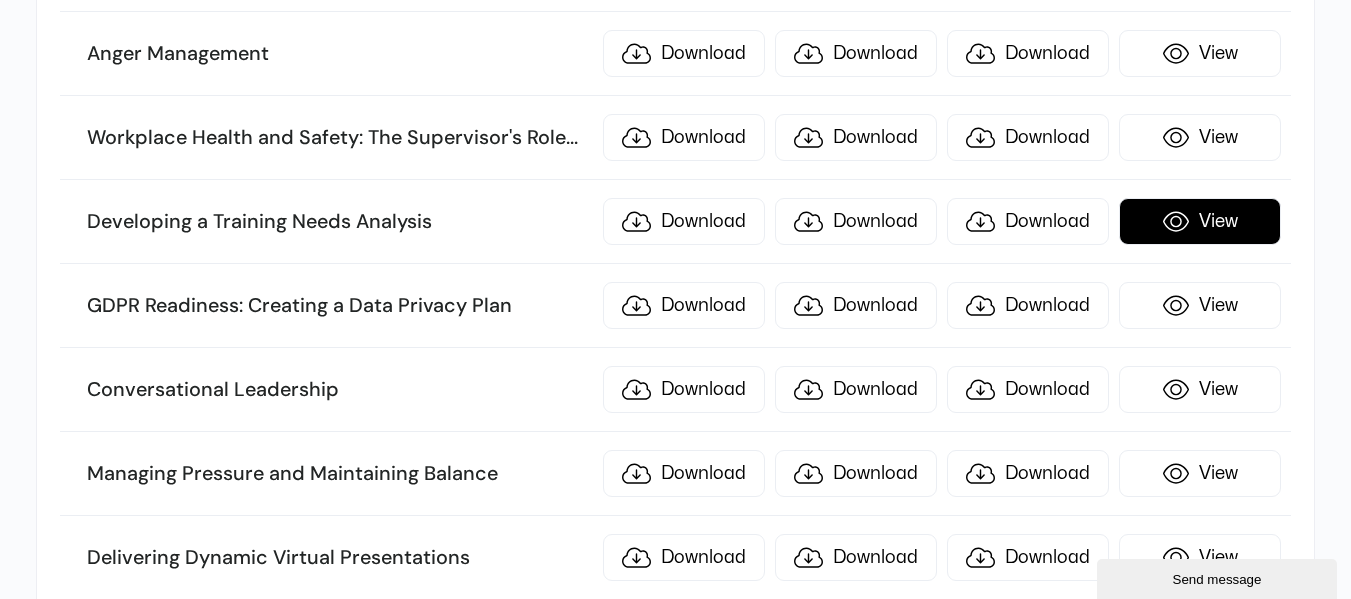 click on "View" at bounding box center (1200, 221) 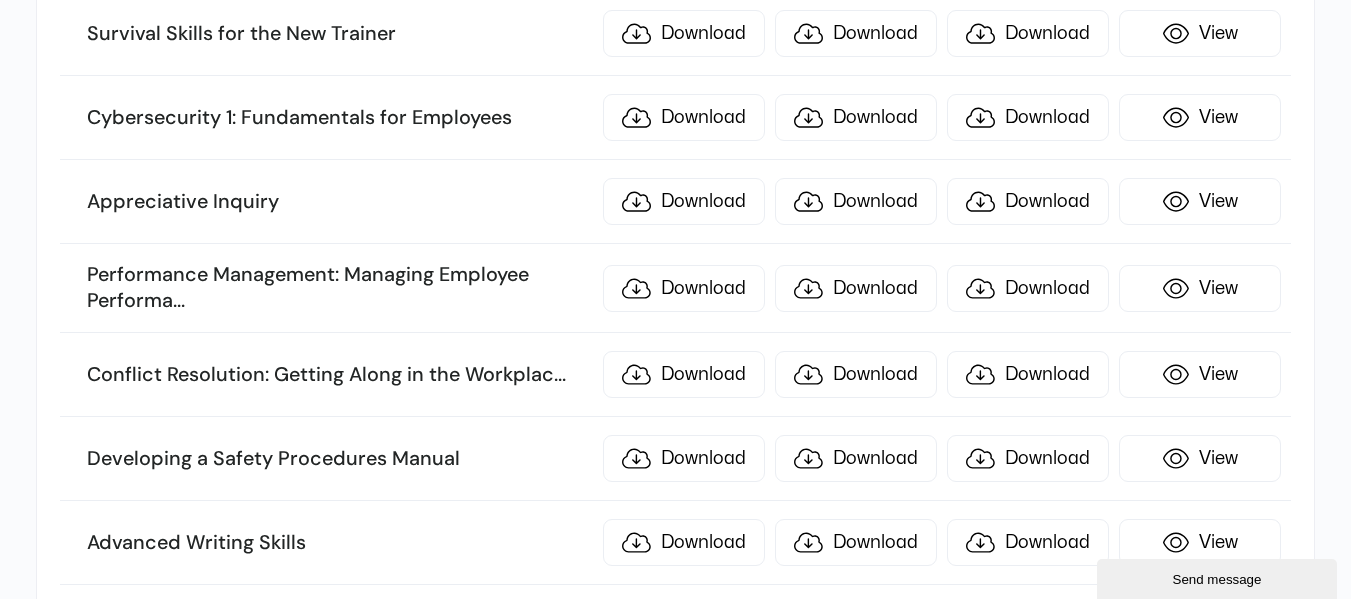 scroll, scrollTop: 2700, scrollLeft: 0, axis: vertical 